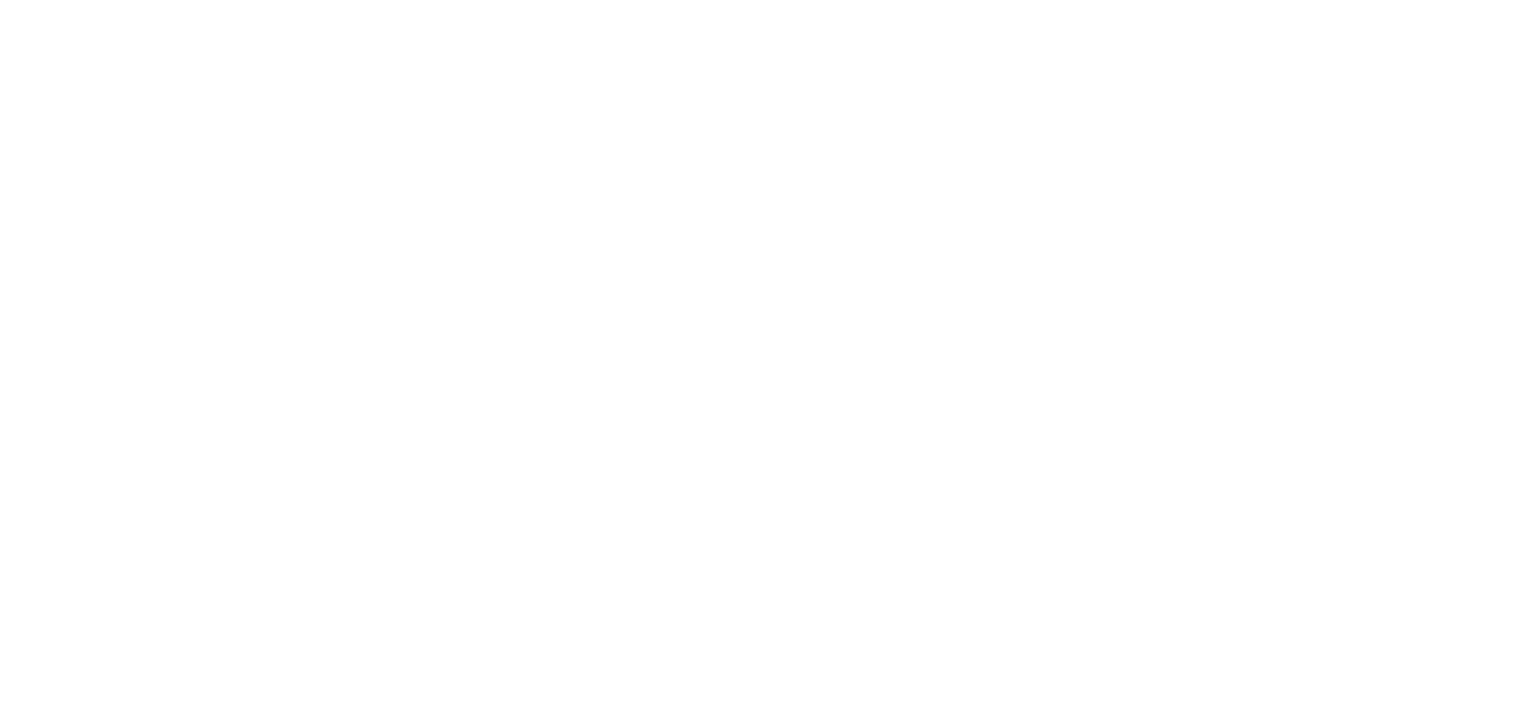 scroll, scrollTop: 0, scrollLeft: 0, axis: both 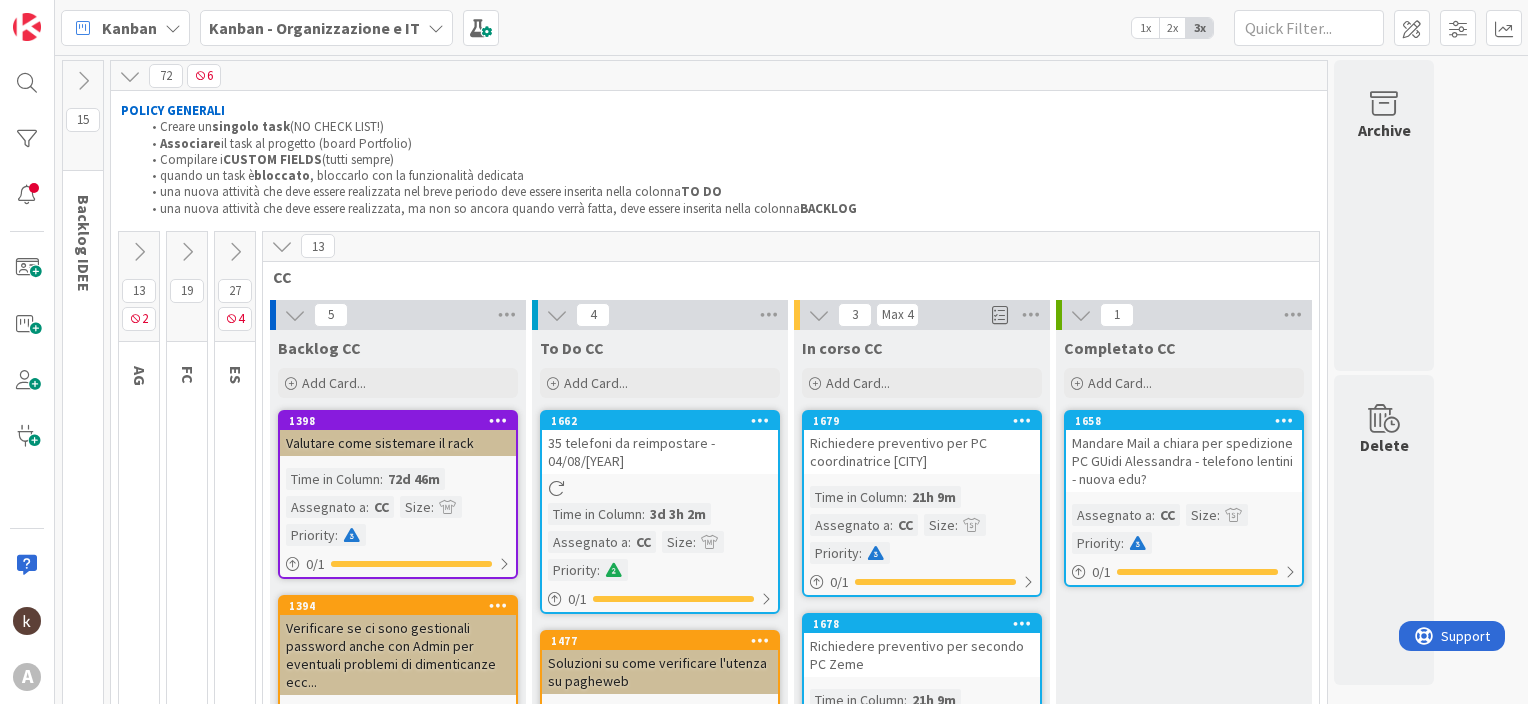 drag, startPoint x: 284, startPoint y: 239, endPoint x: 257, endPoint y: 269, distance: 40.36087 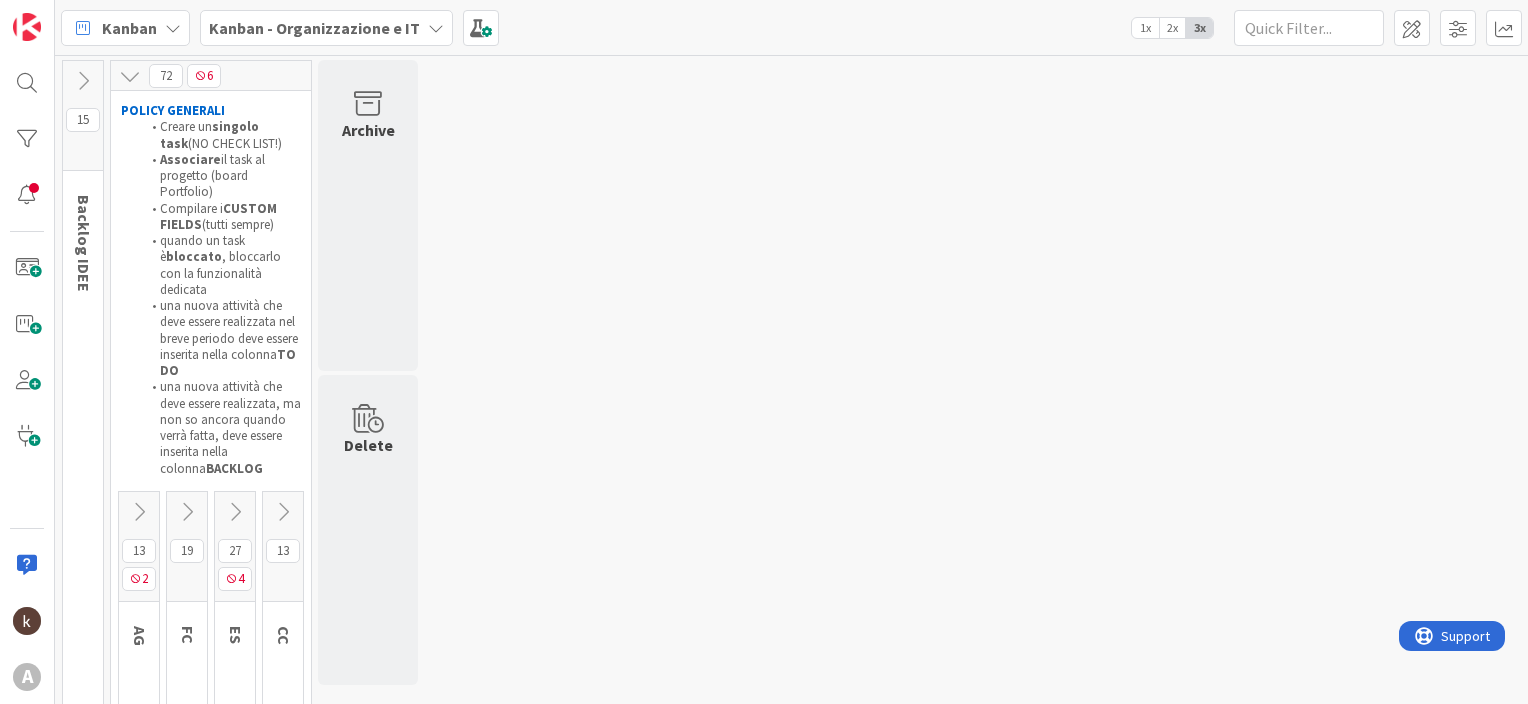 click at bounding box center [187, 512] 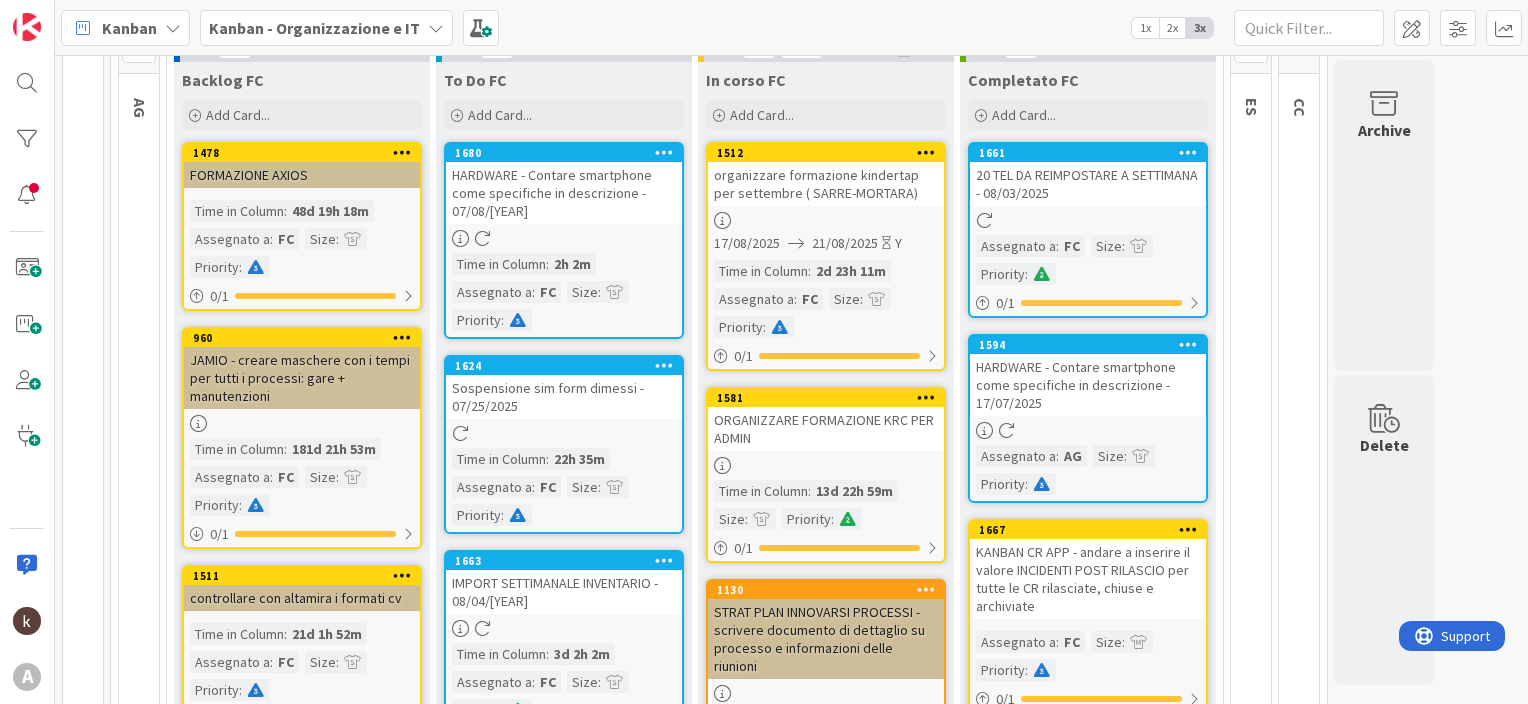 scroll, scrollTop: 400, scrollLeft: 0, axis: vertical 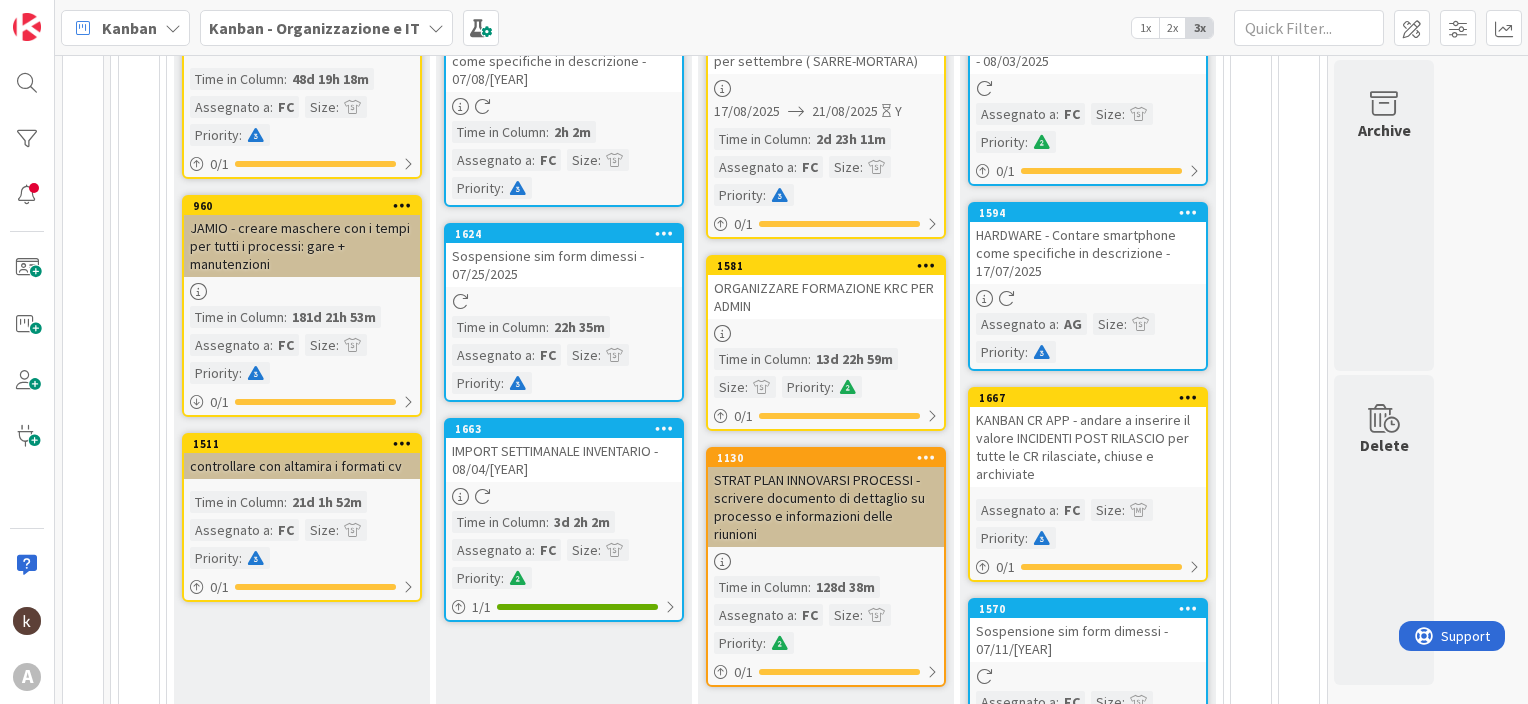 click at bounding box center [664, 233] 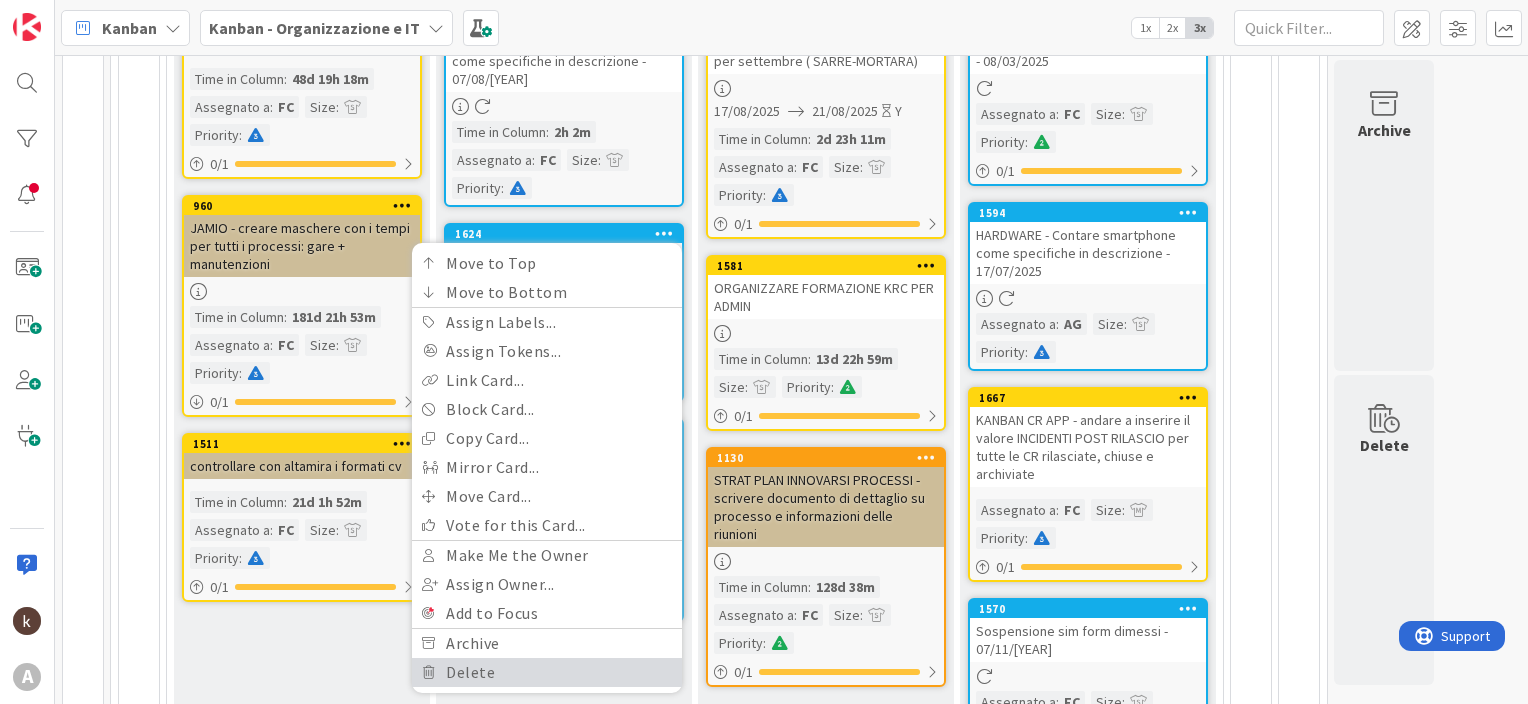 click on "Delete" at bounding box center [547, 672] 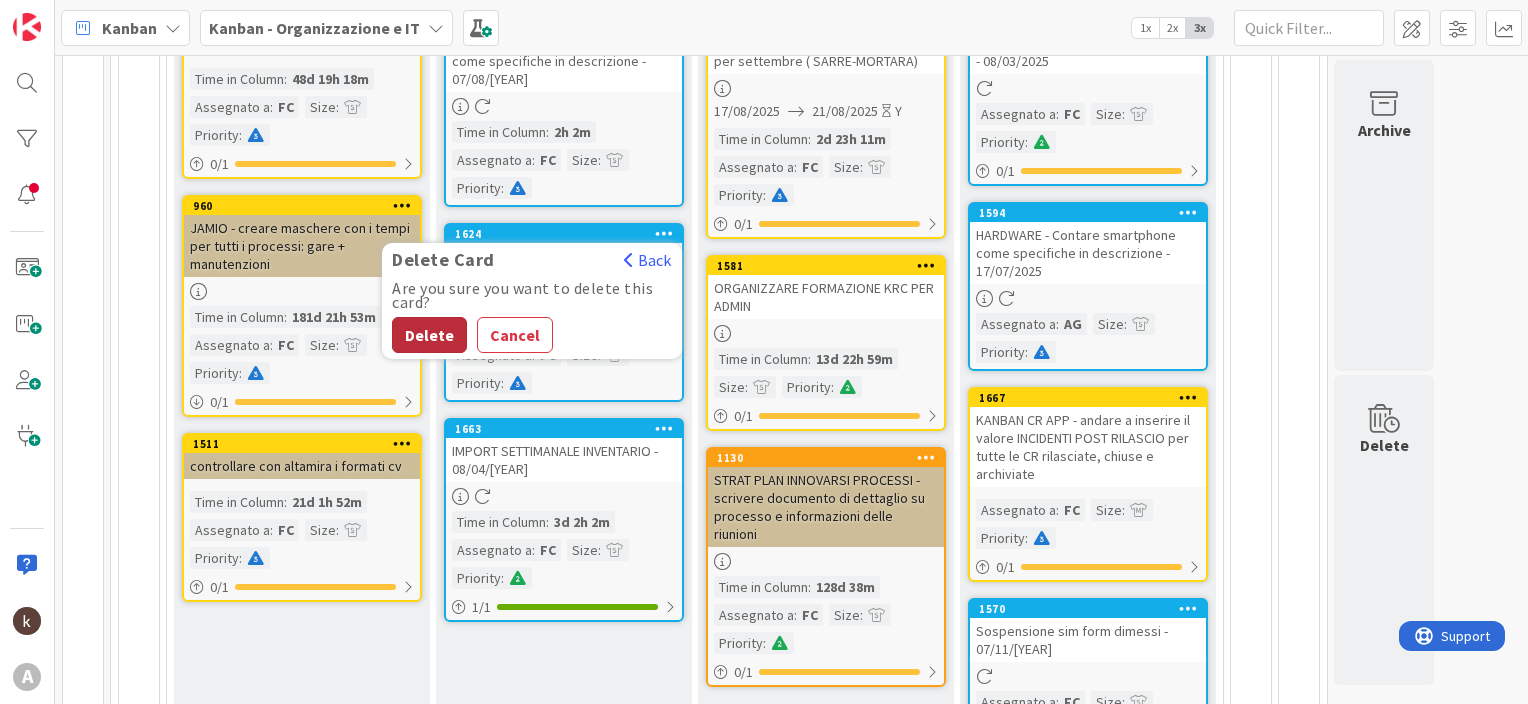 click on "Delete" at bounding box center [429, 335] 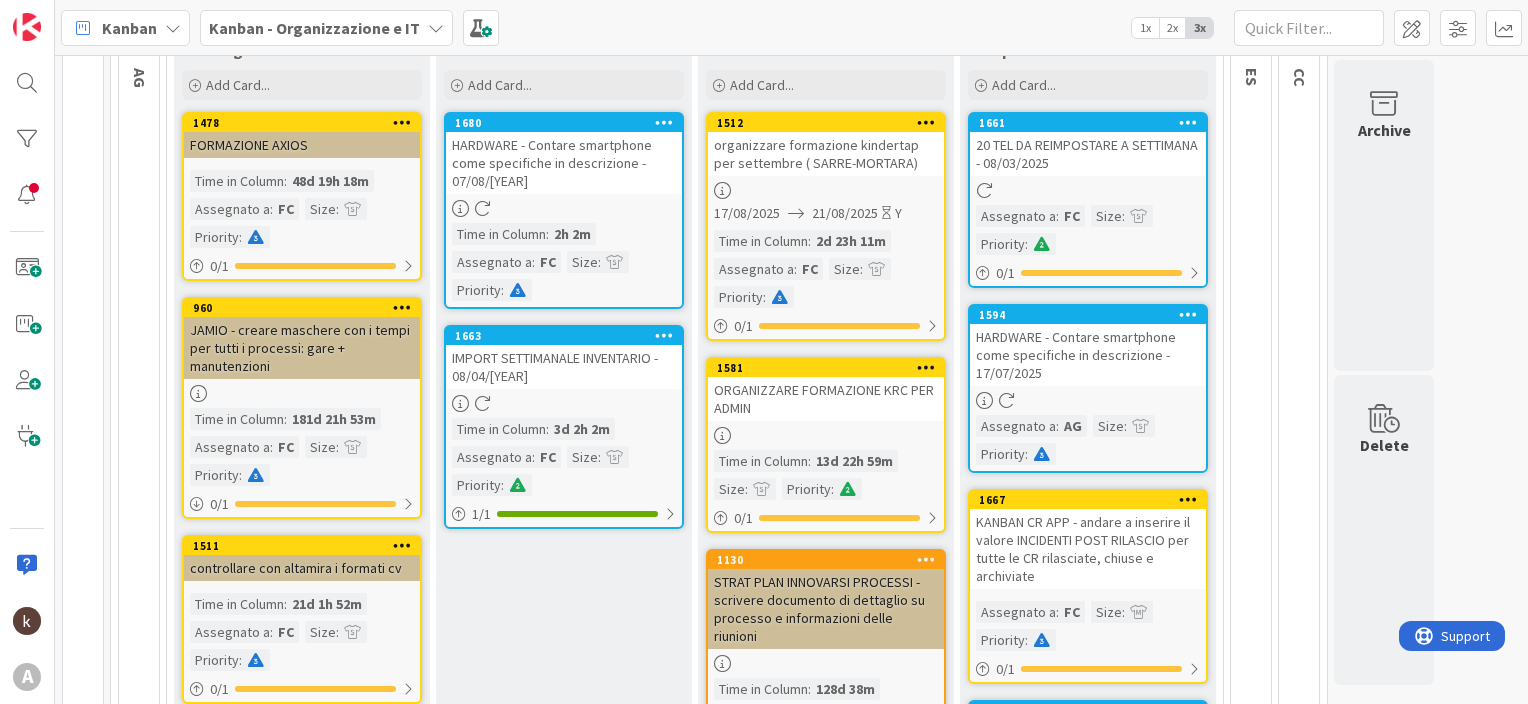 scroll, scrollTop: 100, scrollLeft: 0, axis: vertical 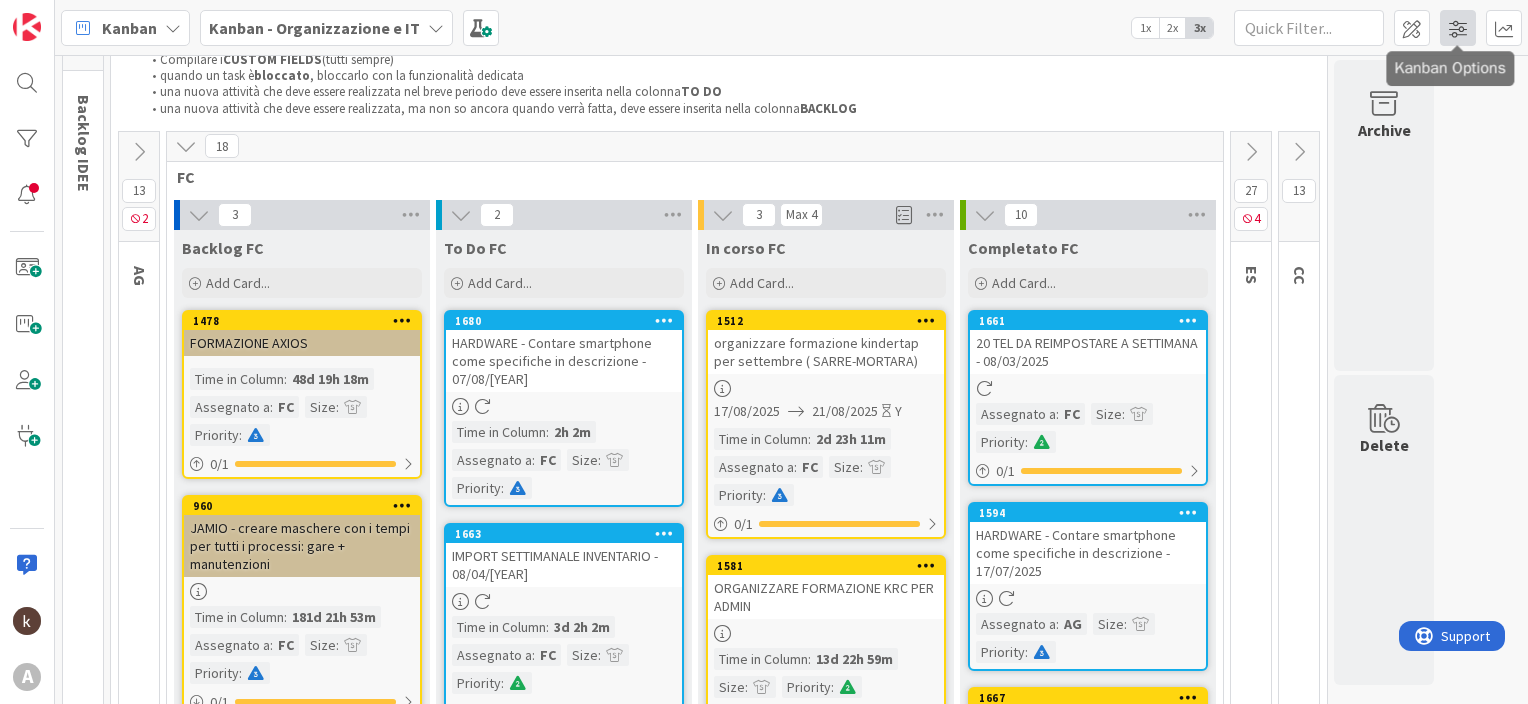 click at bounding box center (1458, 28) 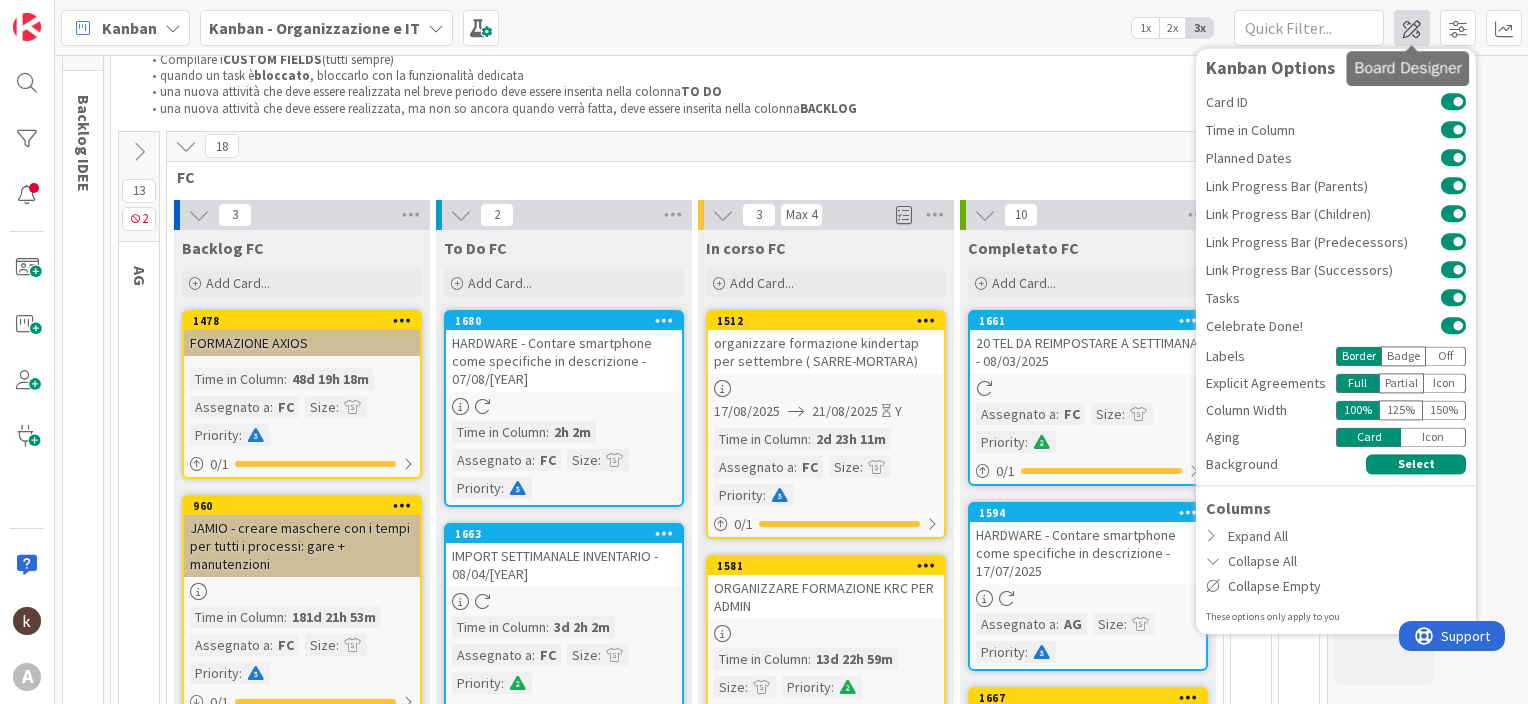 click at bounding box center (1412, 28) 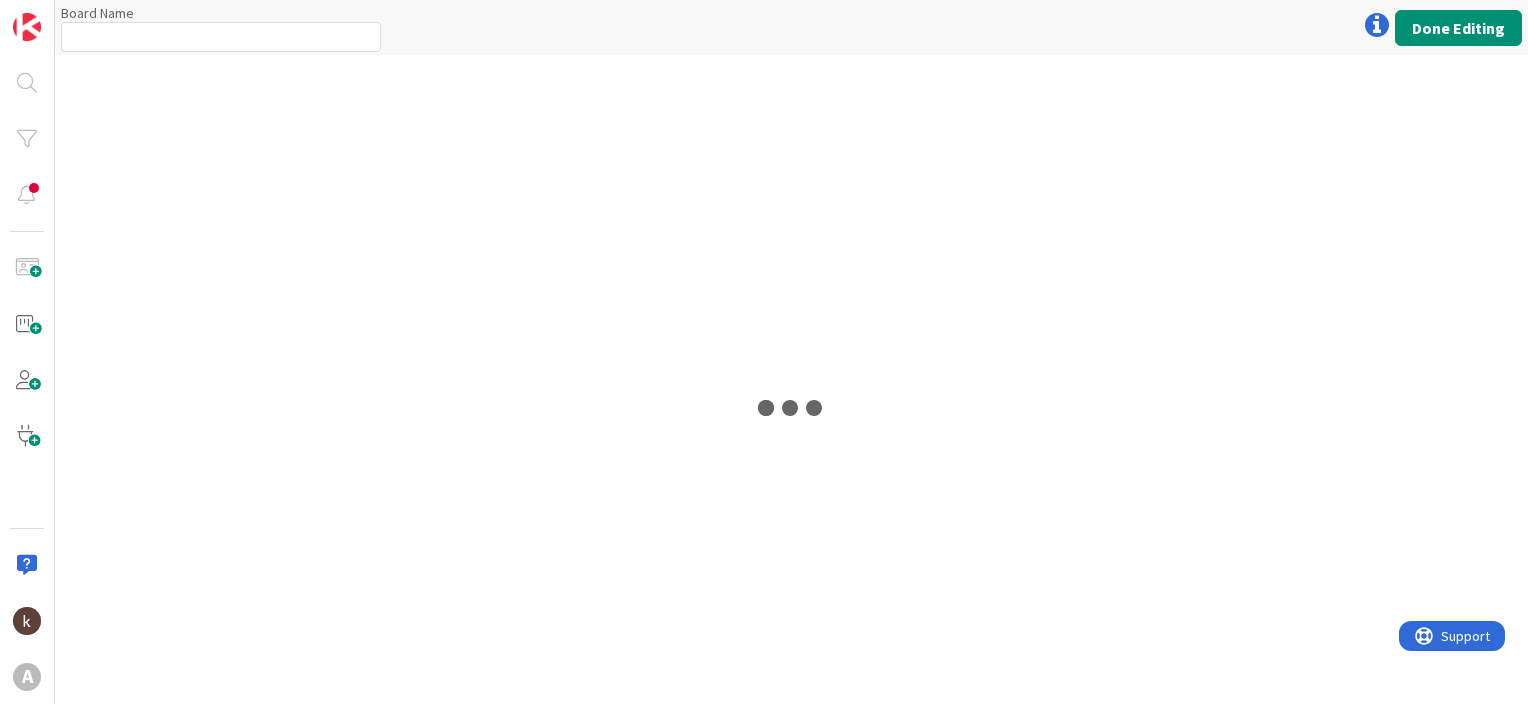 type on "Kanban - Organizzazione e IT" 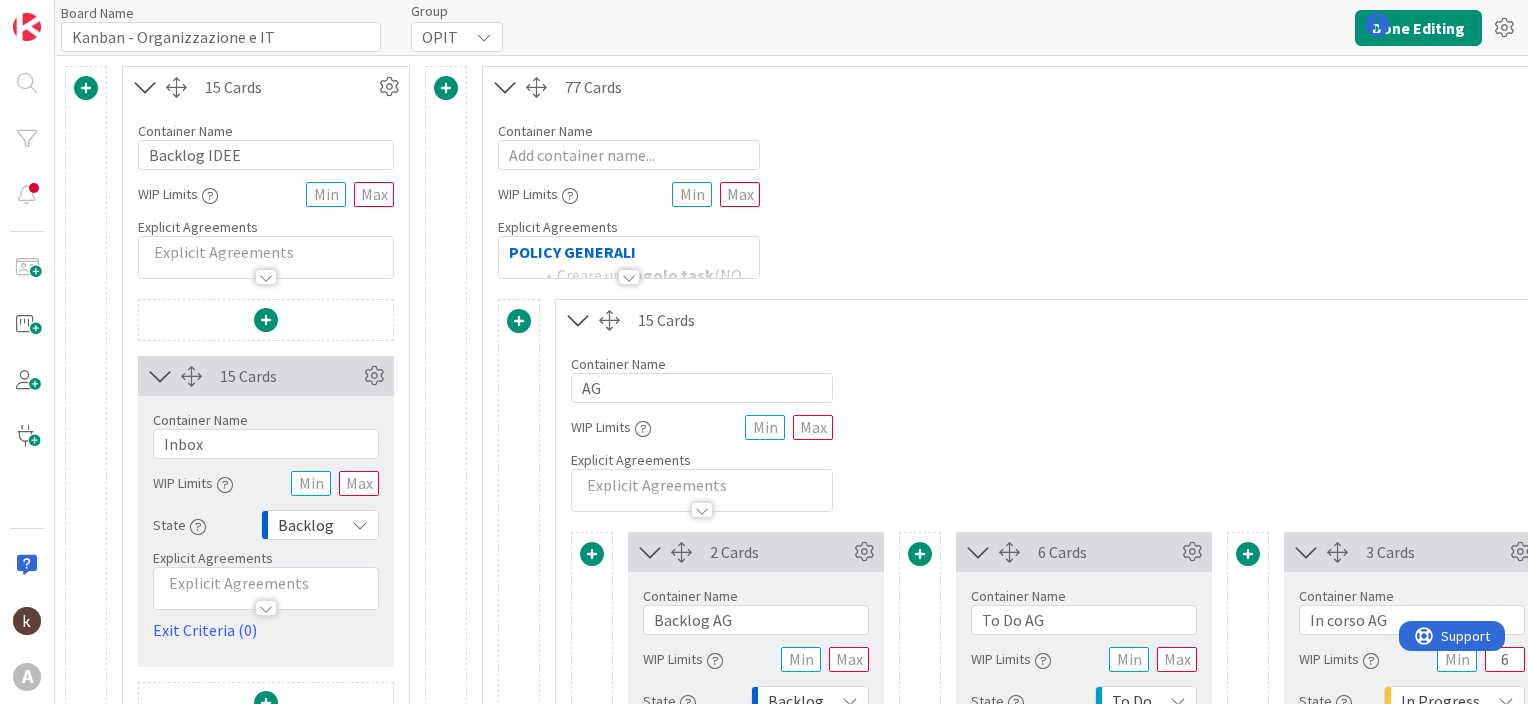 scroll, scrollTop: 0, scrollLeft: 0, axis: both 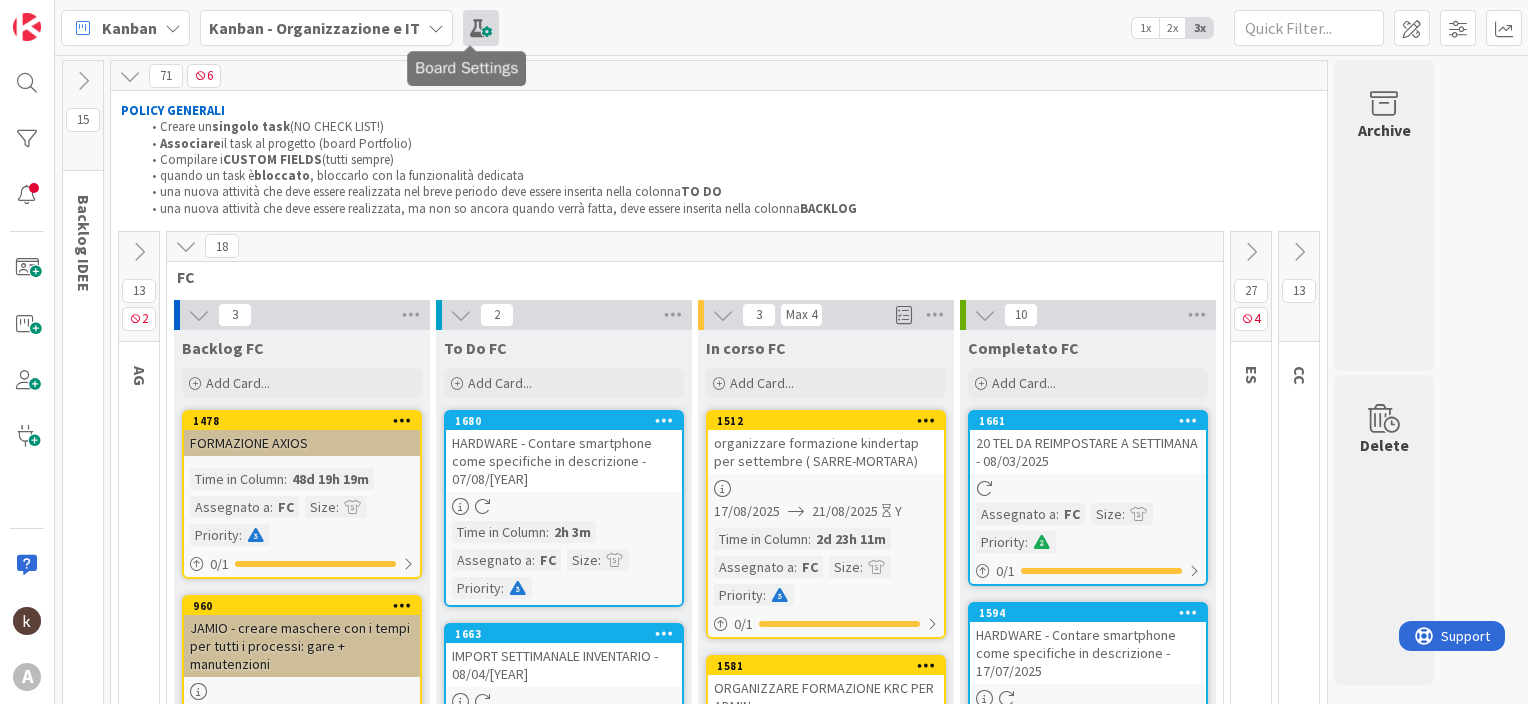 click at bounding box center (481, 28) 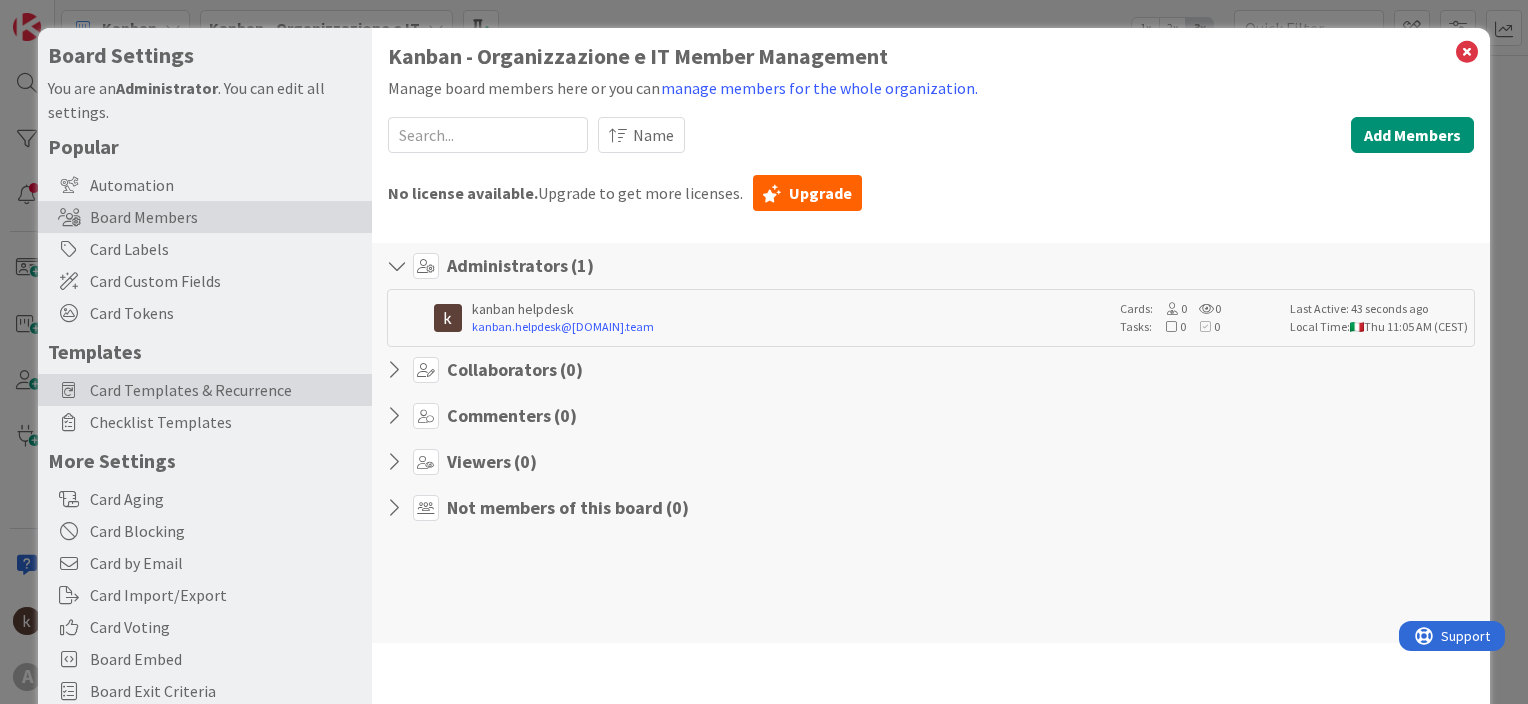 click on "Card Templates & Recurrence" at bounding box center [205, 390] 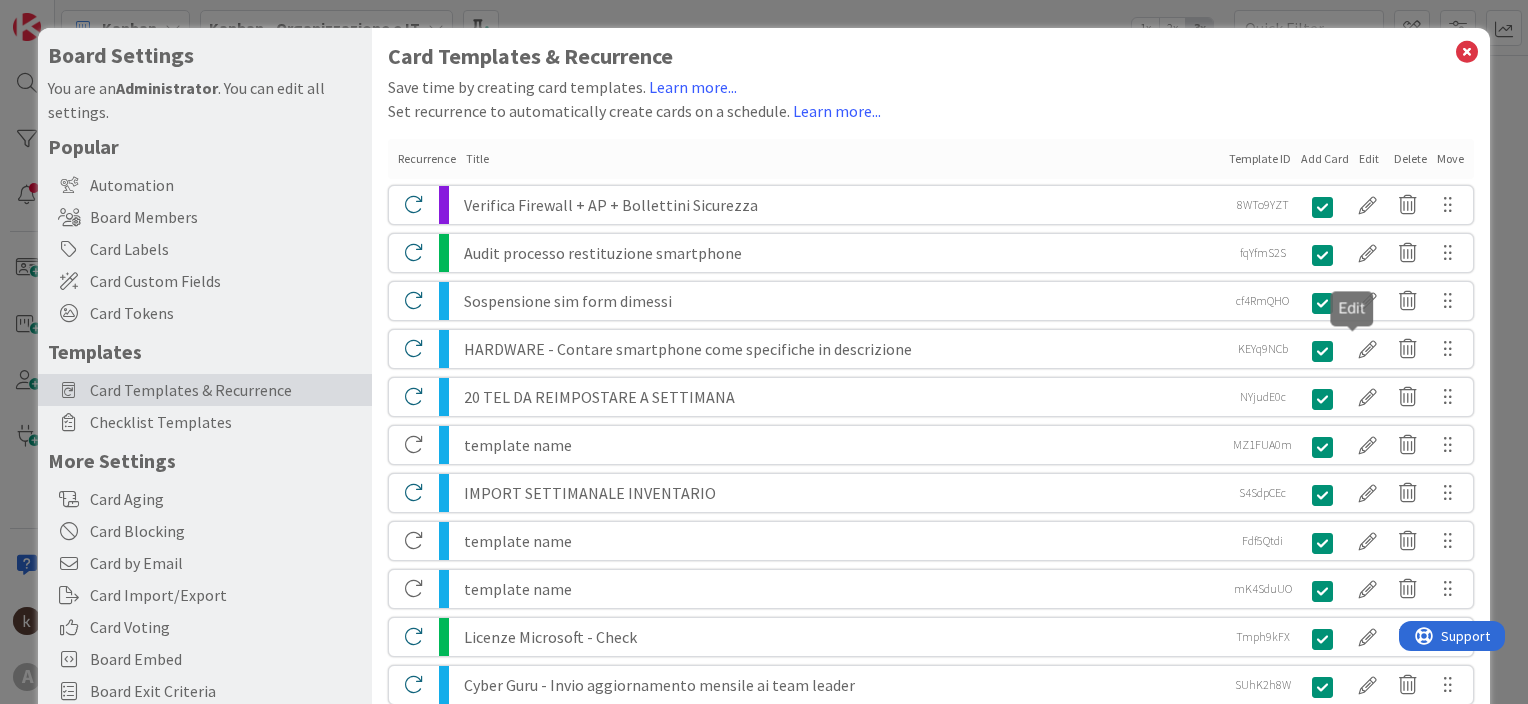 click at bounding box center [1368, 349] 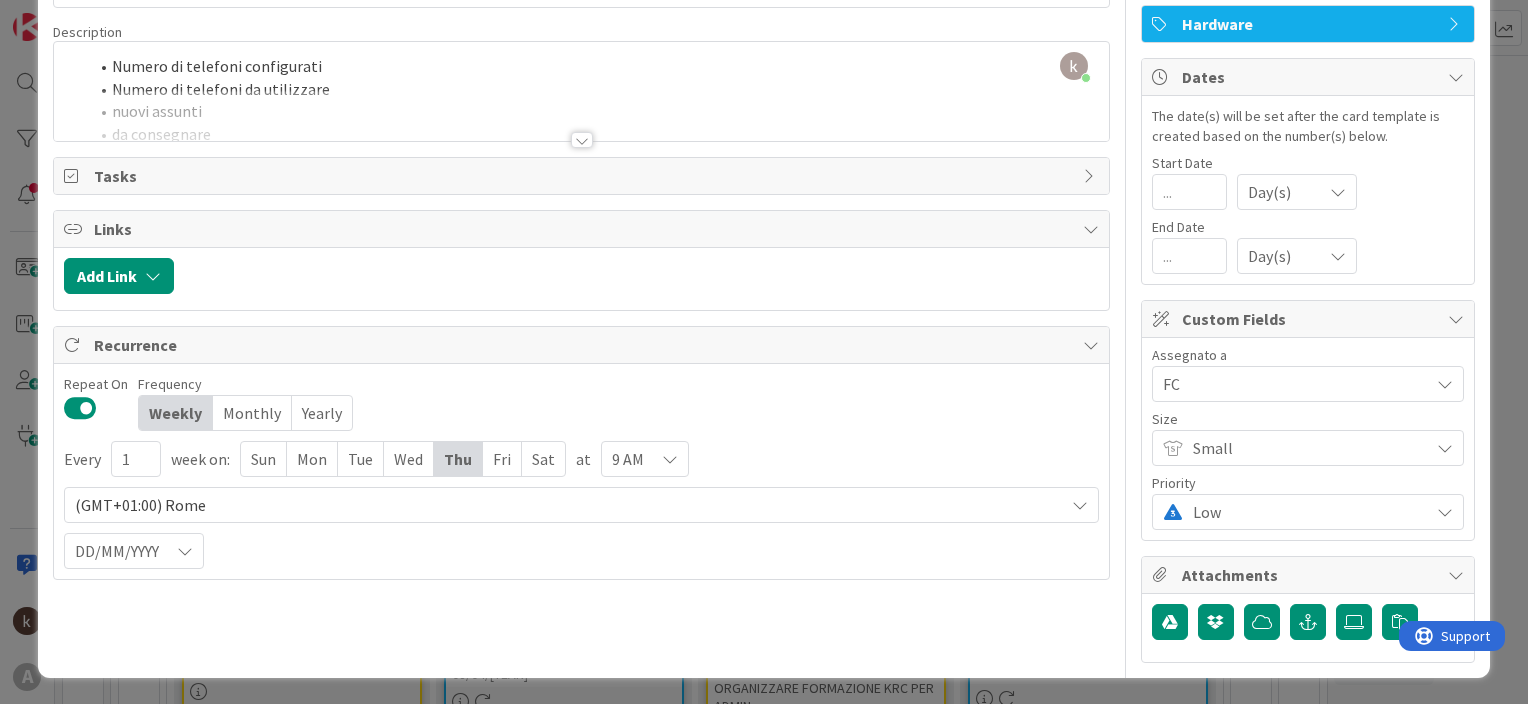 scroll, scrollTop: 39, scrollLeft: 0, axis: vertical 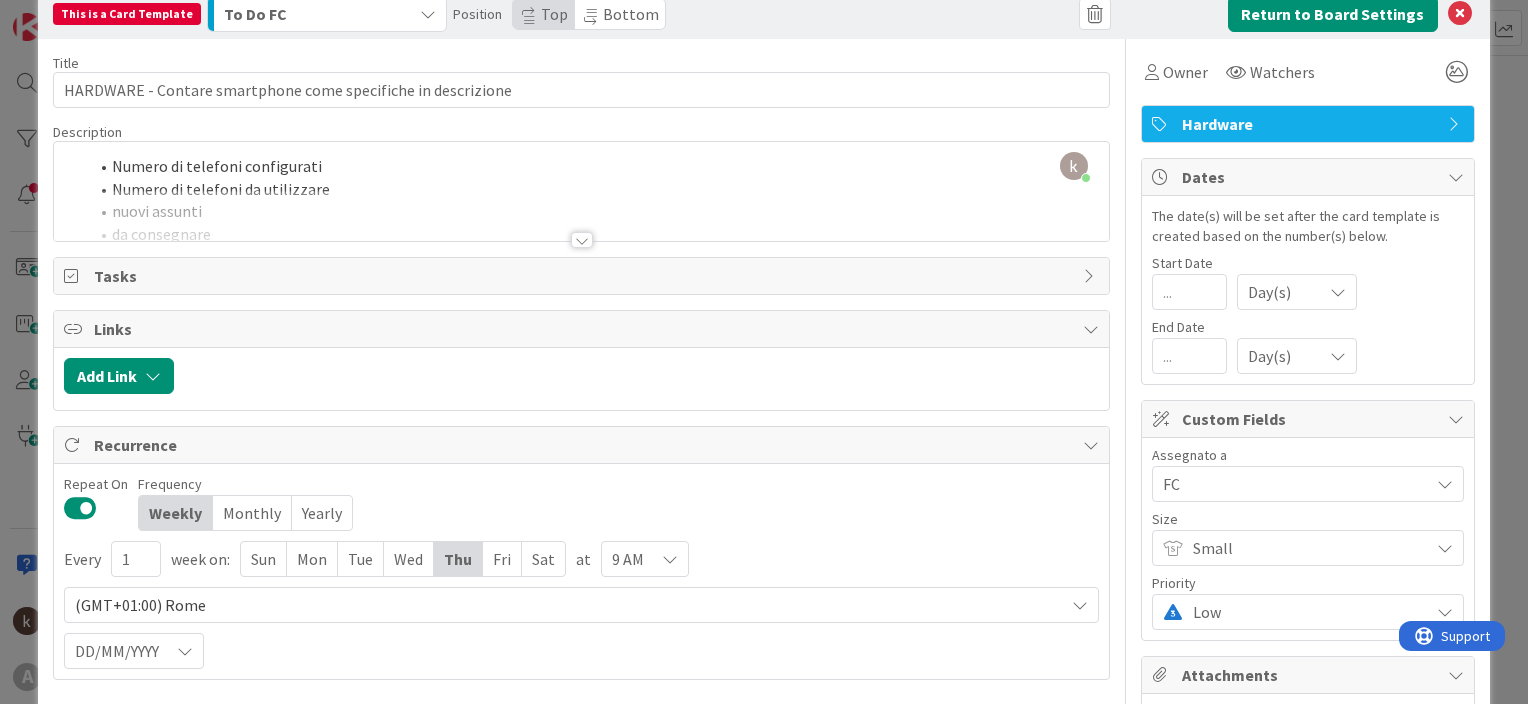 click on "FC" at bounding box center (1296, 484) 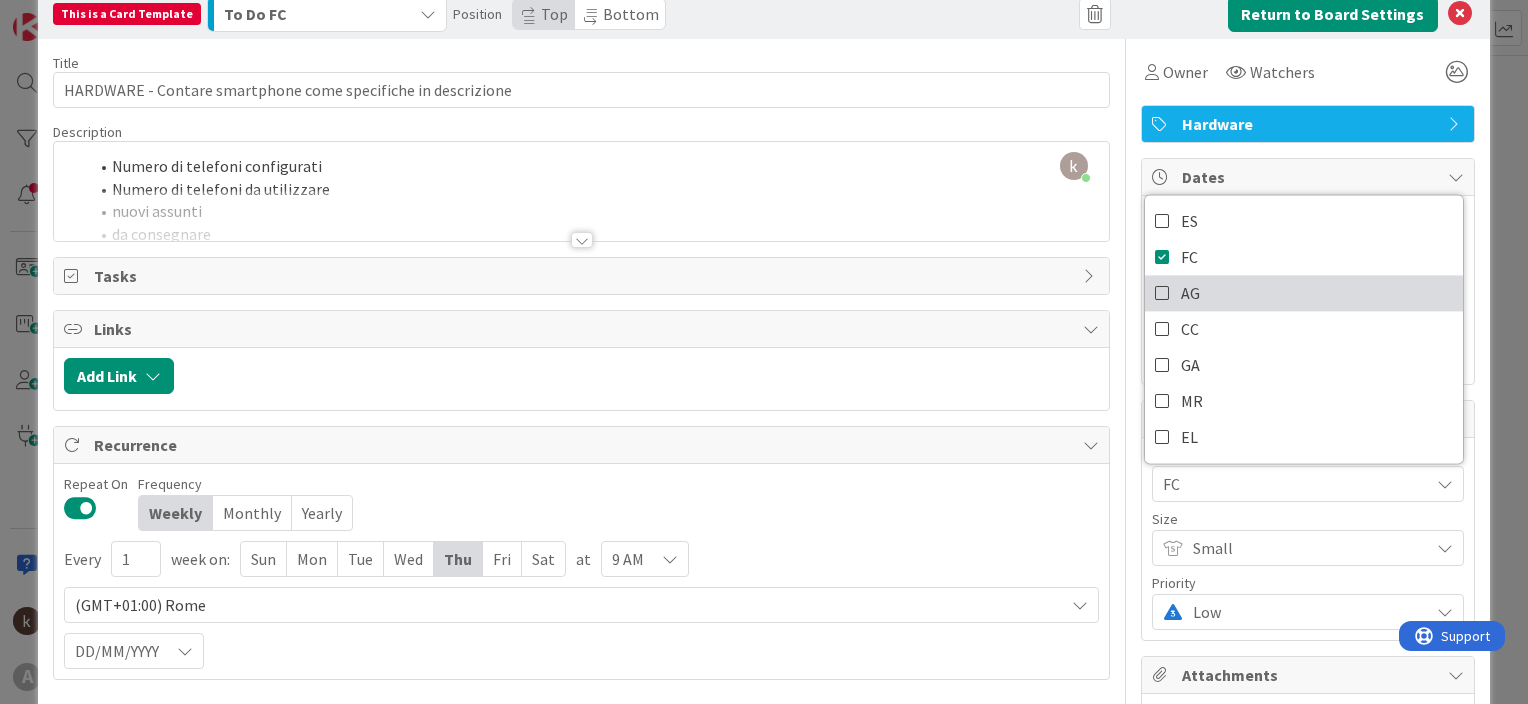 click at bounding box center (1163, 293) 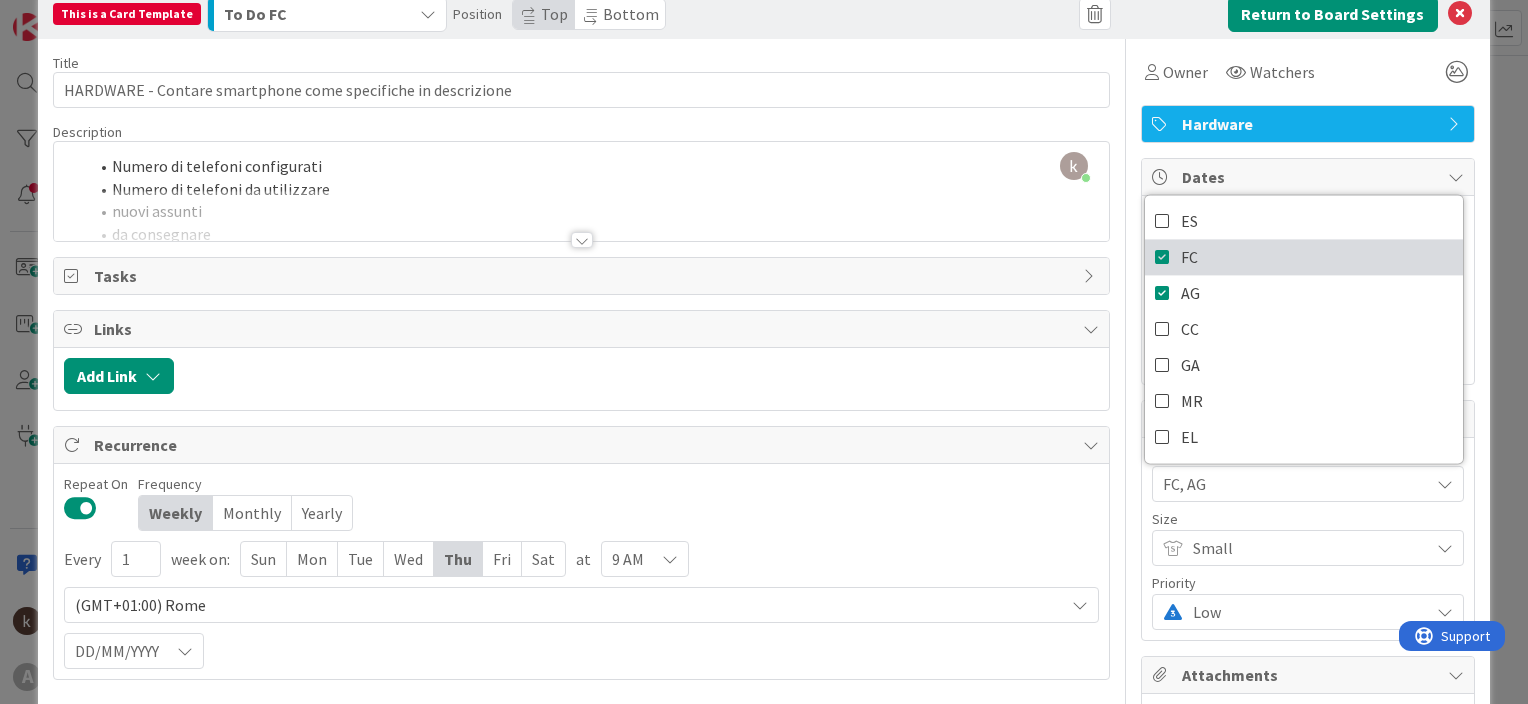 click at bounding box center (1163, 257) 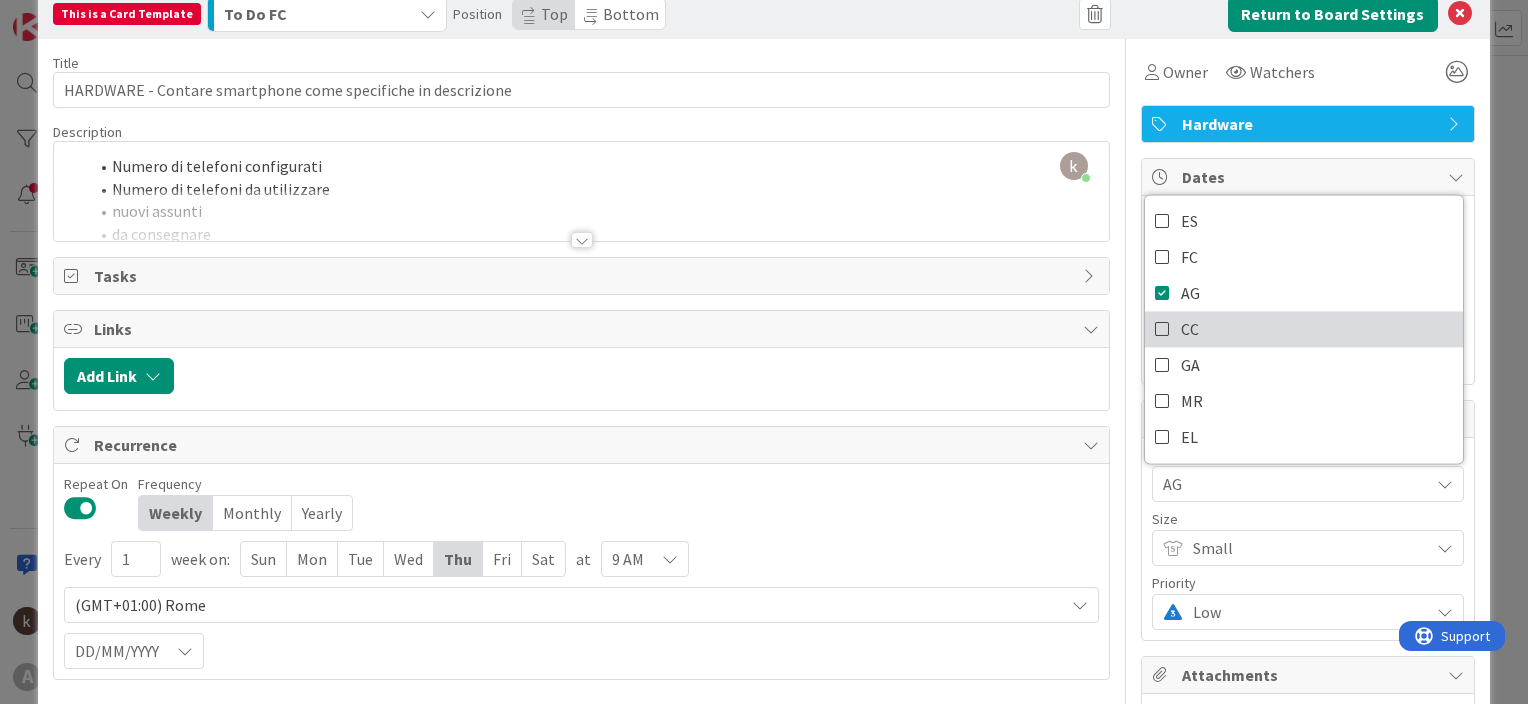 click at bounding box center [1163, 329] 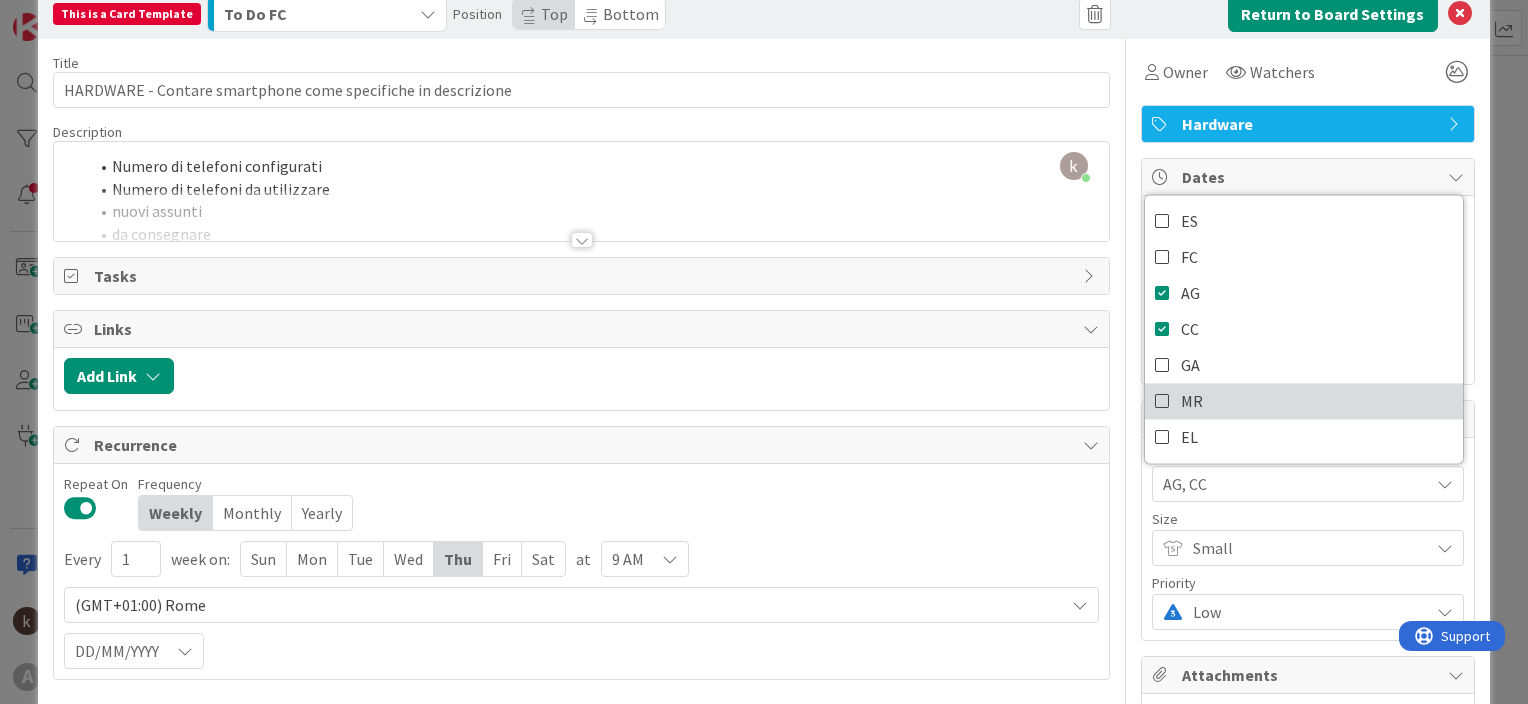 scroll, scrollTop: 139, scrollLeft: 0, axis: vertical 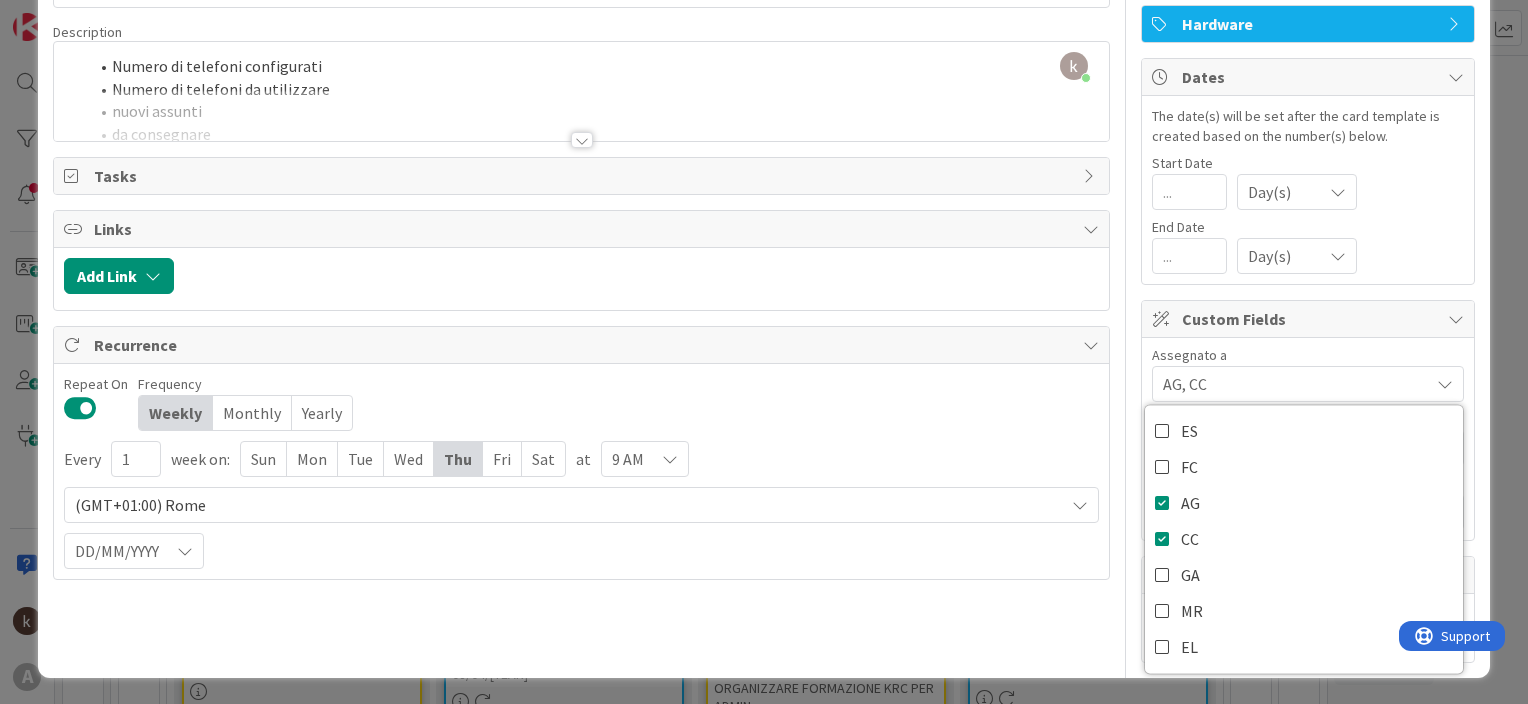 click on "This is a Card Template To Do FC Position Top Bottom Return to Board Settings Title 60 / 128 HARDWARE - Contare smartphone come specifiche in descrizione Description kanban helpdesk just joined Numero di telefoni configurati Numero di telefoni da utilizzare nuovi assunti da consegnare Owner Watchers Hardware Tasks Links Add Link Recurrence Repeat On Frequency Weekly Monthly Yearly Every 1 week on: Sun Mon Tue Wed Thu Fri Sat at 9 AM (GMT+01:00) Rome DD/MM/YYYY Owner Watchers Hardware Dates The date(s) will be set after the card template is created based on the number(s) below. Start Date Day(s) End Date Day(s) Custom Fields Assegnato a AG, CC ES FC AG CC GA MR EL Size Small Priority Low Attachments" at bounding box center [764, 352] 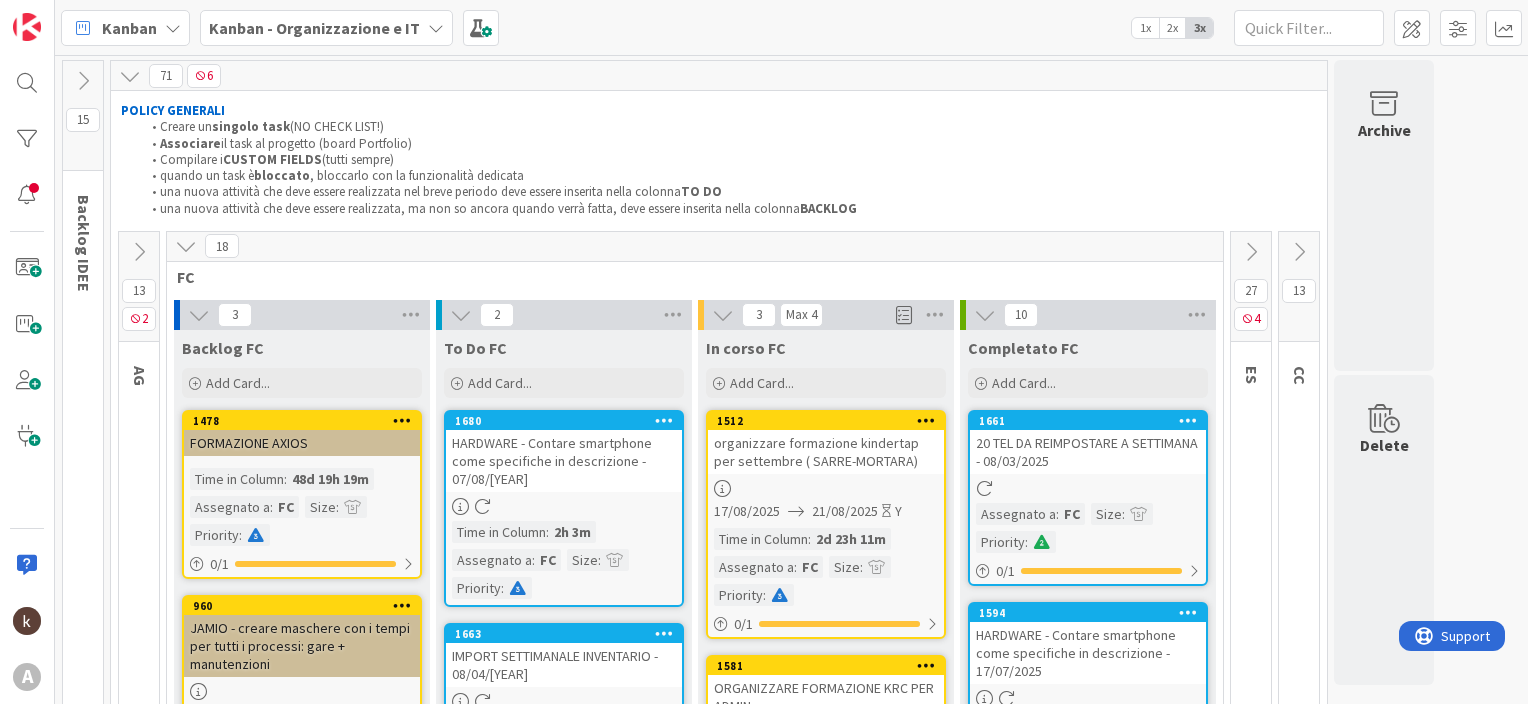click on "HARDWARE - Contare smartphone come specifiche in descrizione - 07/08/[YEAR]" at bounding box center [564, 461] 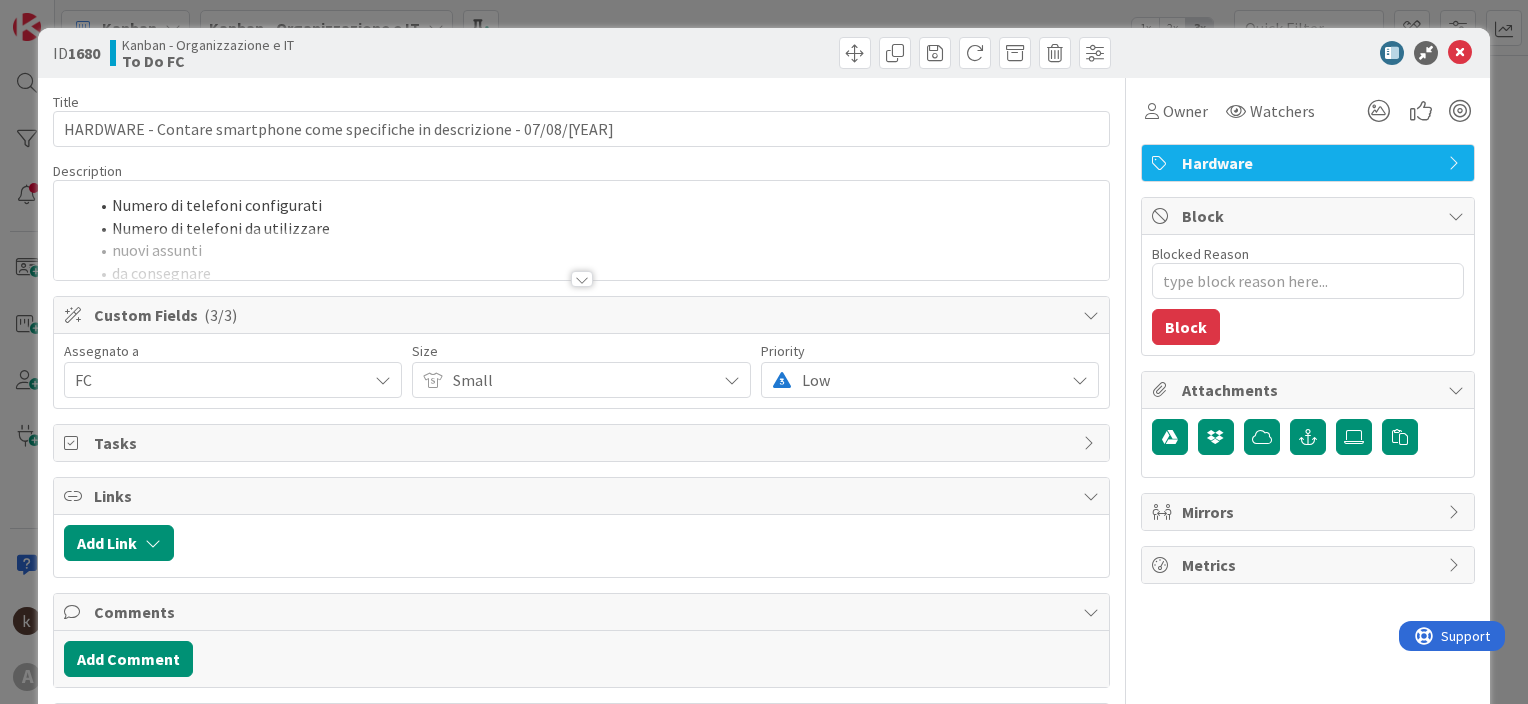 type on "x" 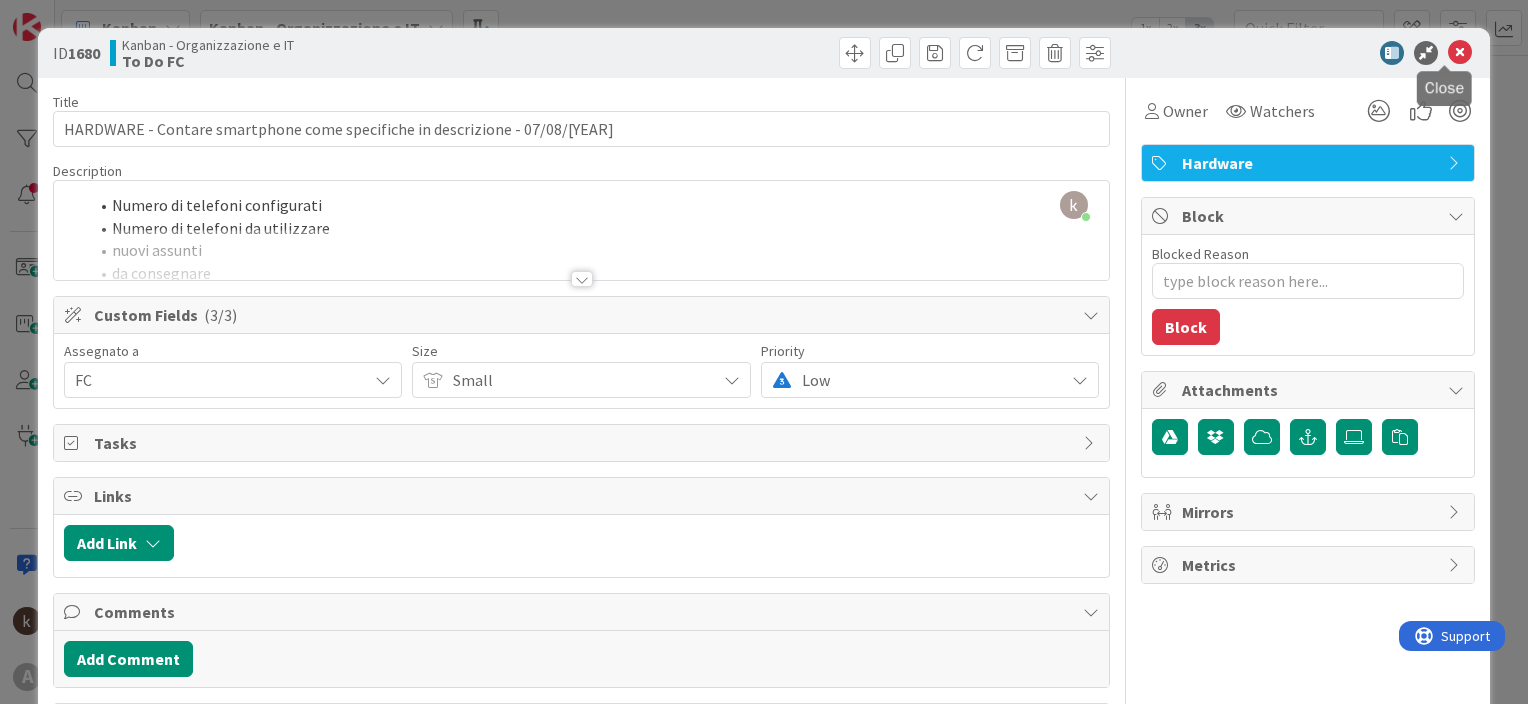 click at bounding box center (1460, 53) 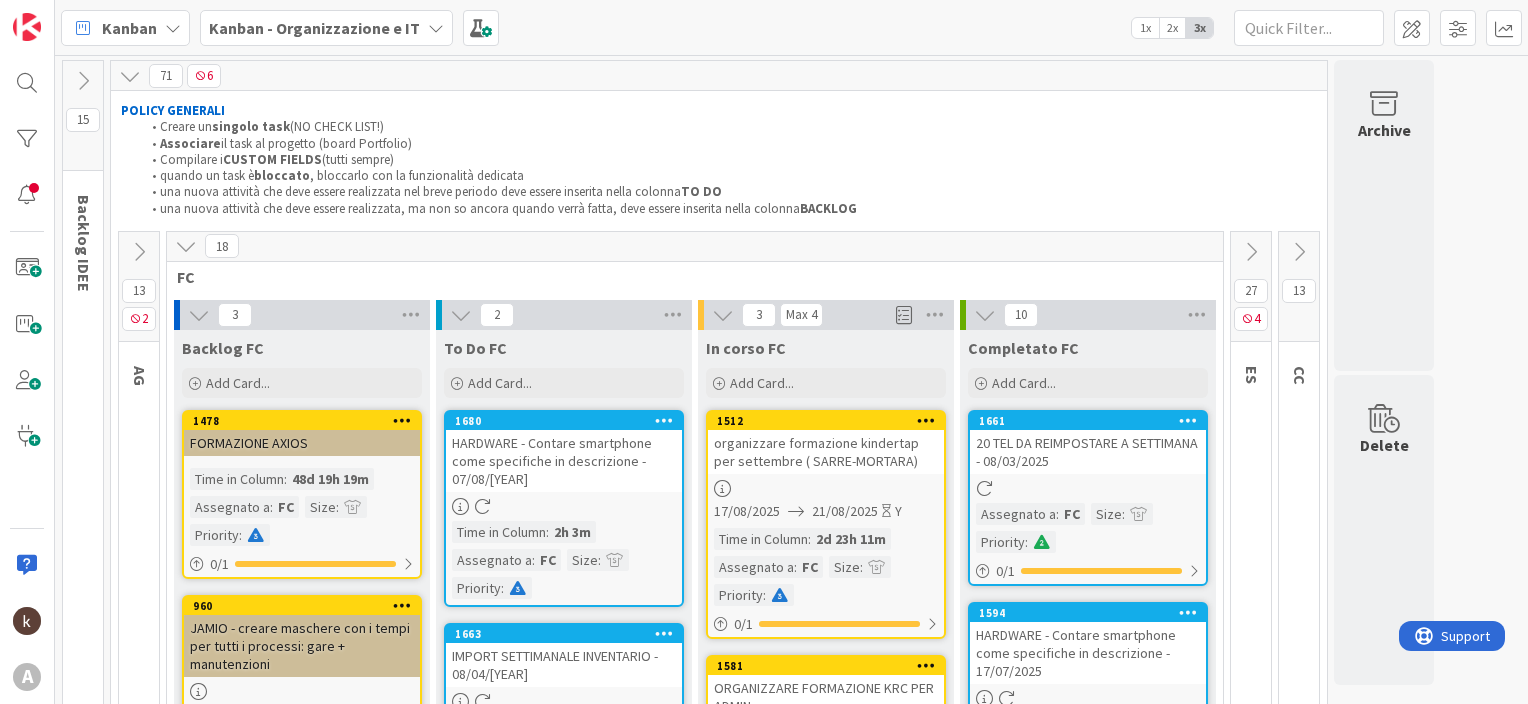 scroll, scrollTop: 0, scrollLeft: 0, axis: both 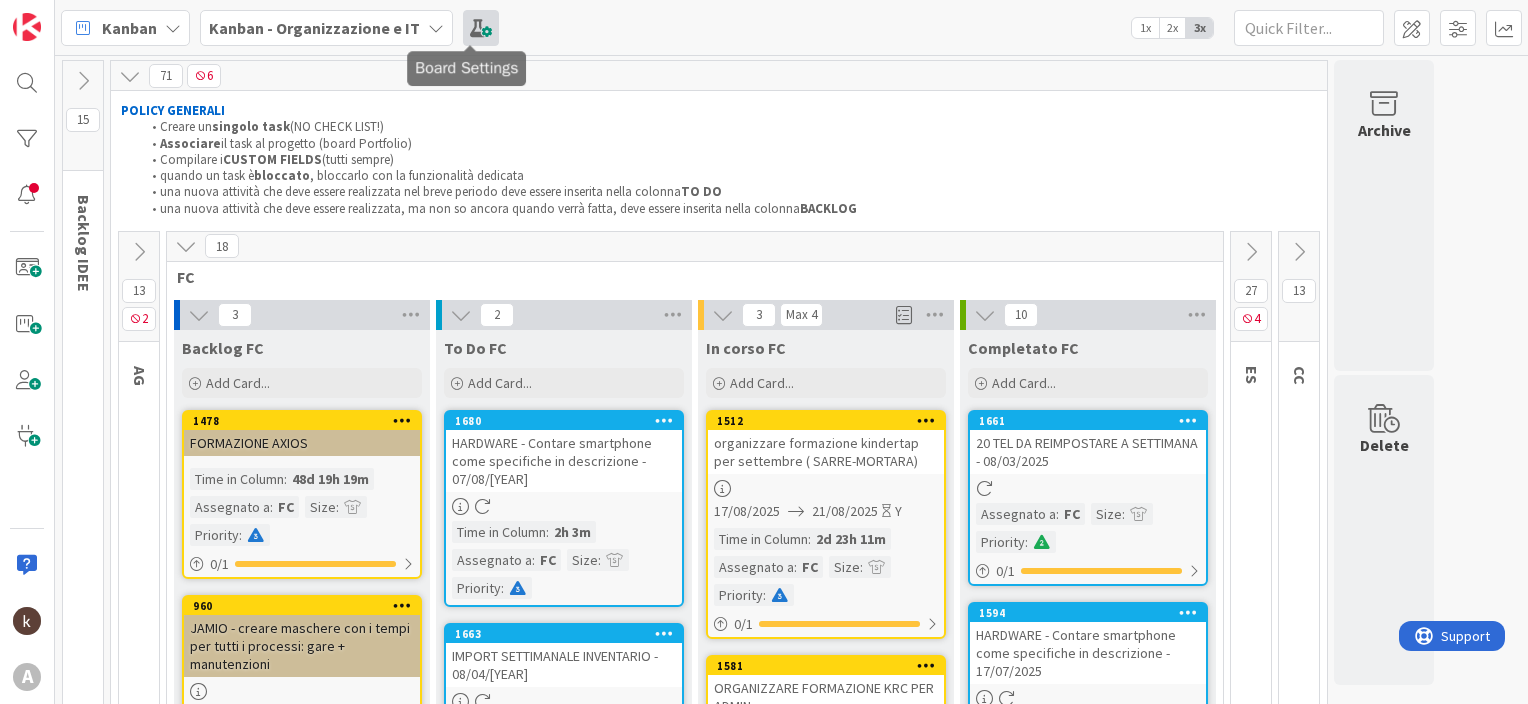 click at bounding box center (481, 28) 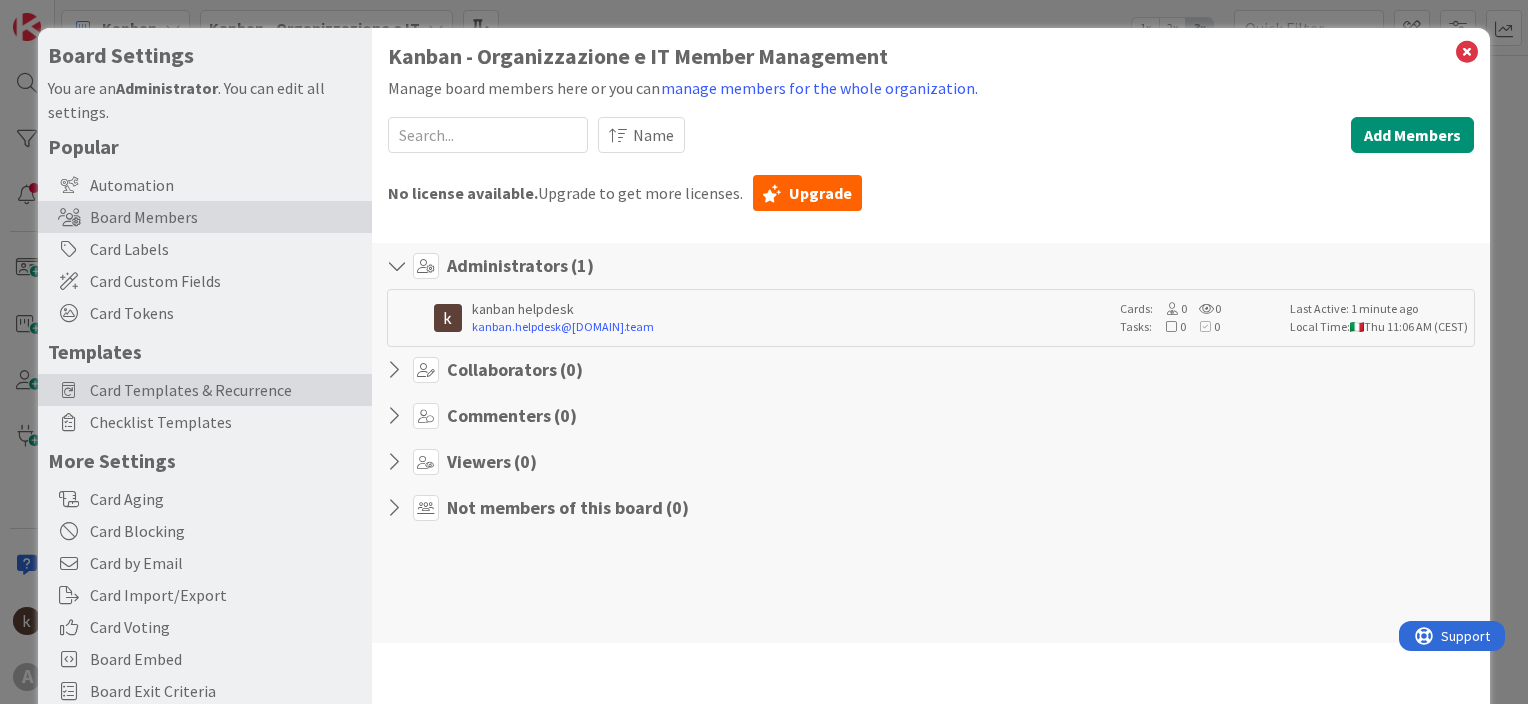 click on "Card Templates & Recurrence" at bounding box center (226, 390) 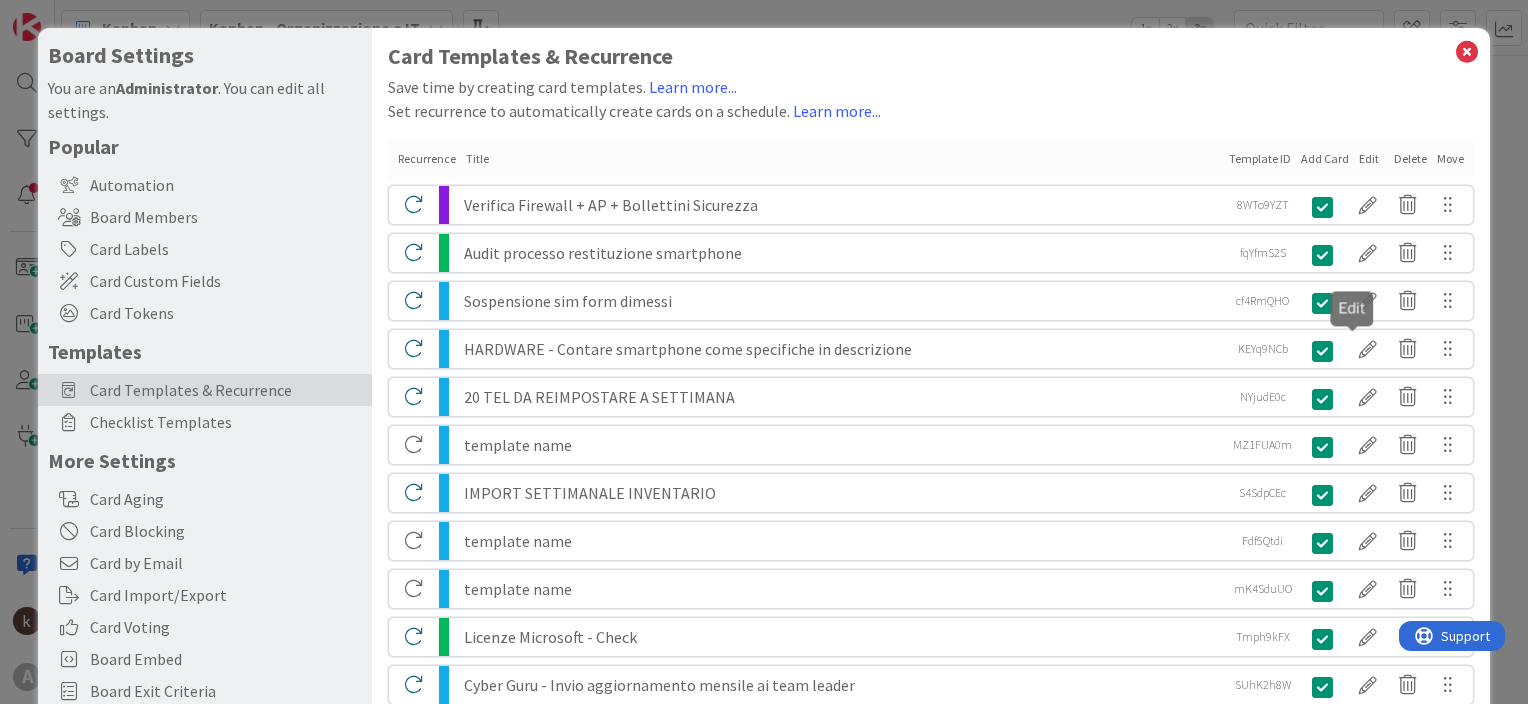 click at bounding box center [1368, 349] 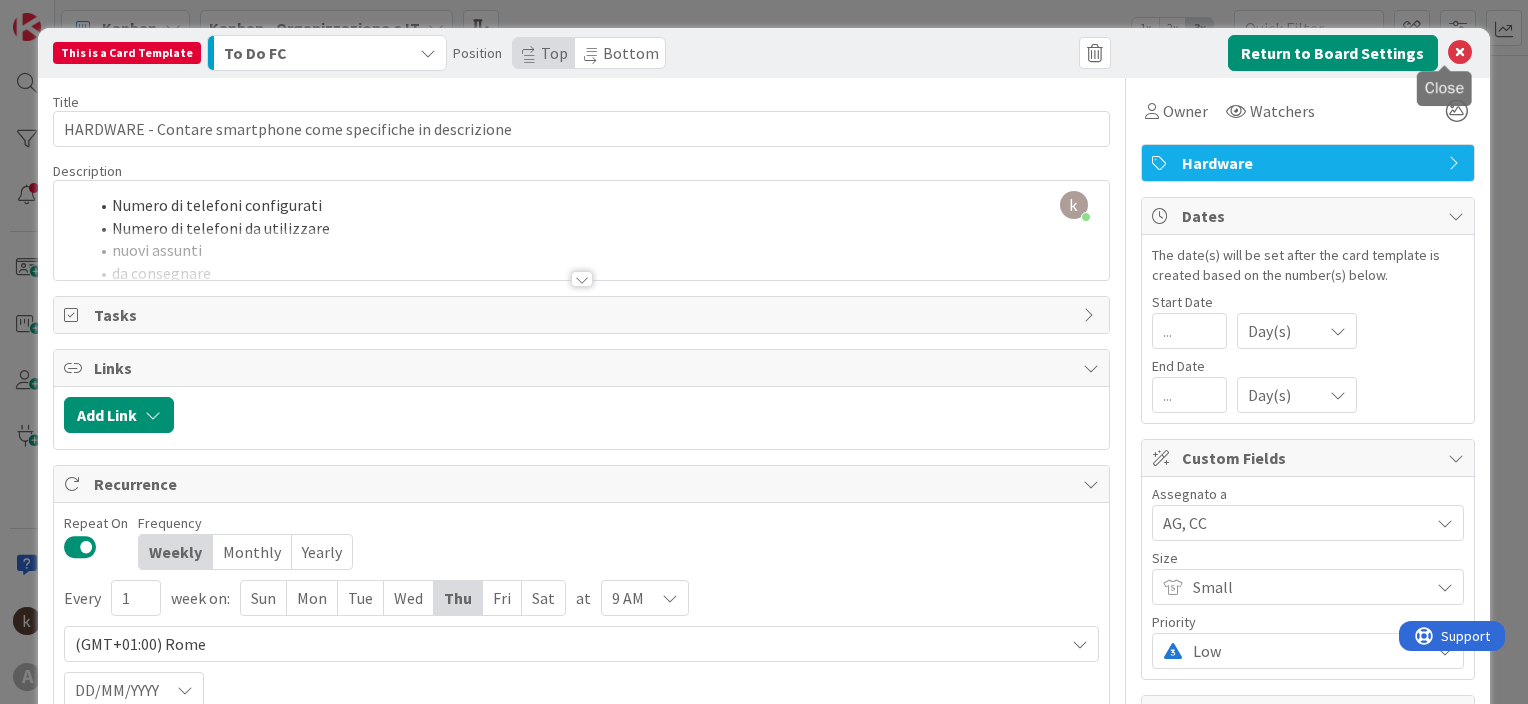 click at bounding box center (1460, 53) 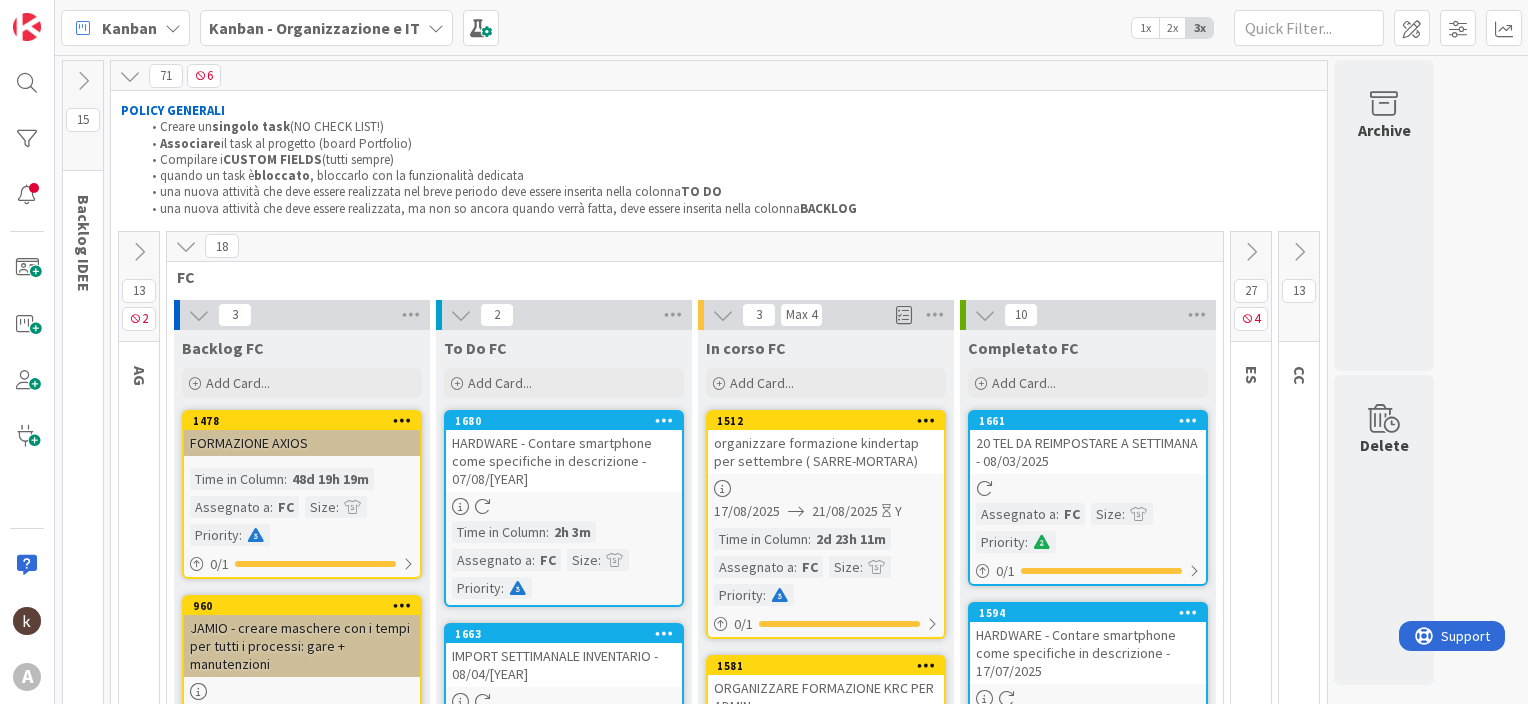 click on "To Do FC Add Card... 1680 HARDWARE - Contare smartphone come specifiche in descrizione - 07/08/[YEAR] Time in Column : 2h 3m Assegnato a : FC Size : Priority : 1663 IMPORT SETTIMANALE INVENTARIO - 08/04/[YEAR] Time in Column : 3d 2h 3m Assegnato a : FC Size : Priority : 1 / 1" at bounding box center [564, 1306] 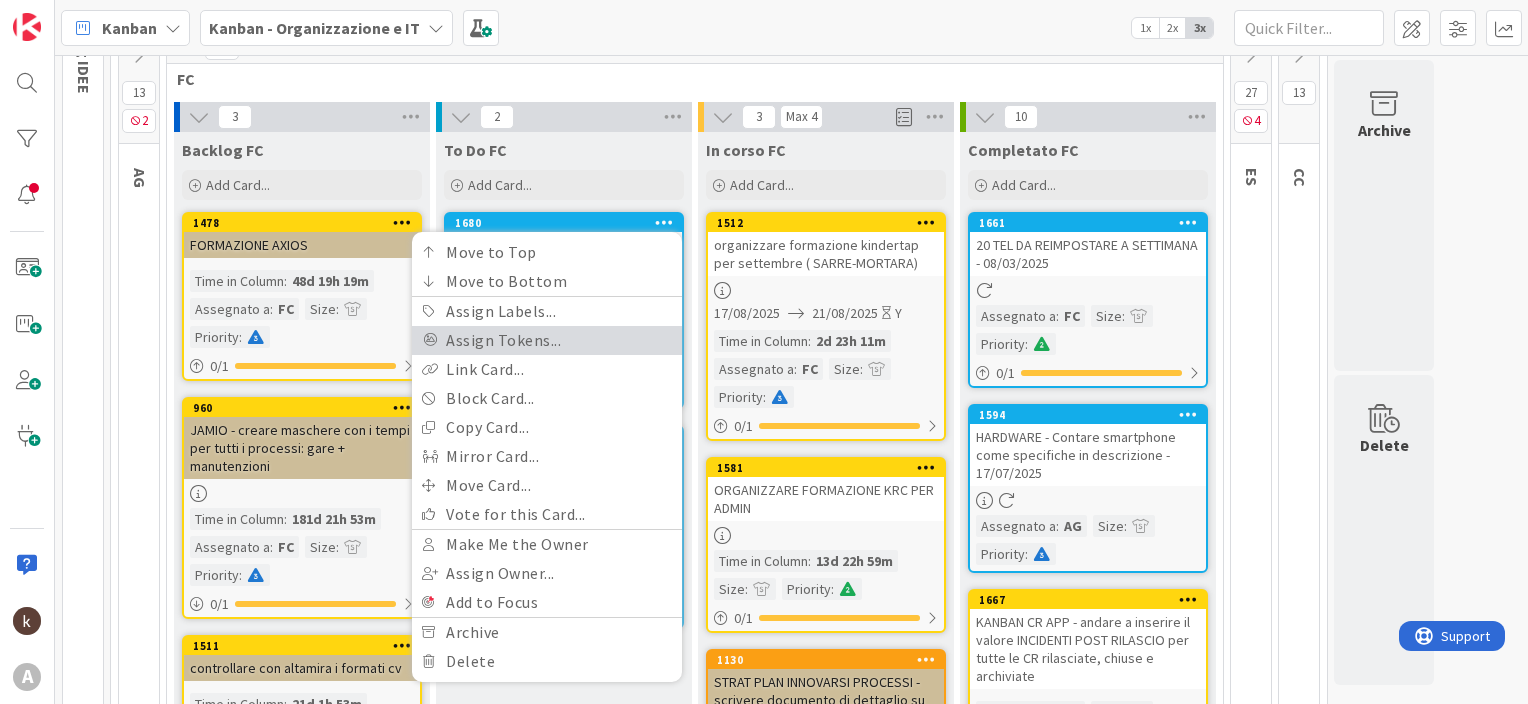 scroll, scrollTop: 200, scrollLeft: 0, axis: vertical 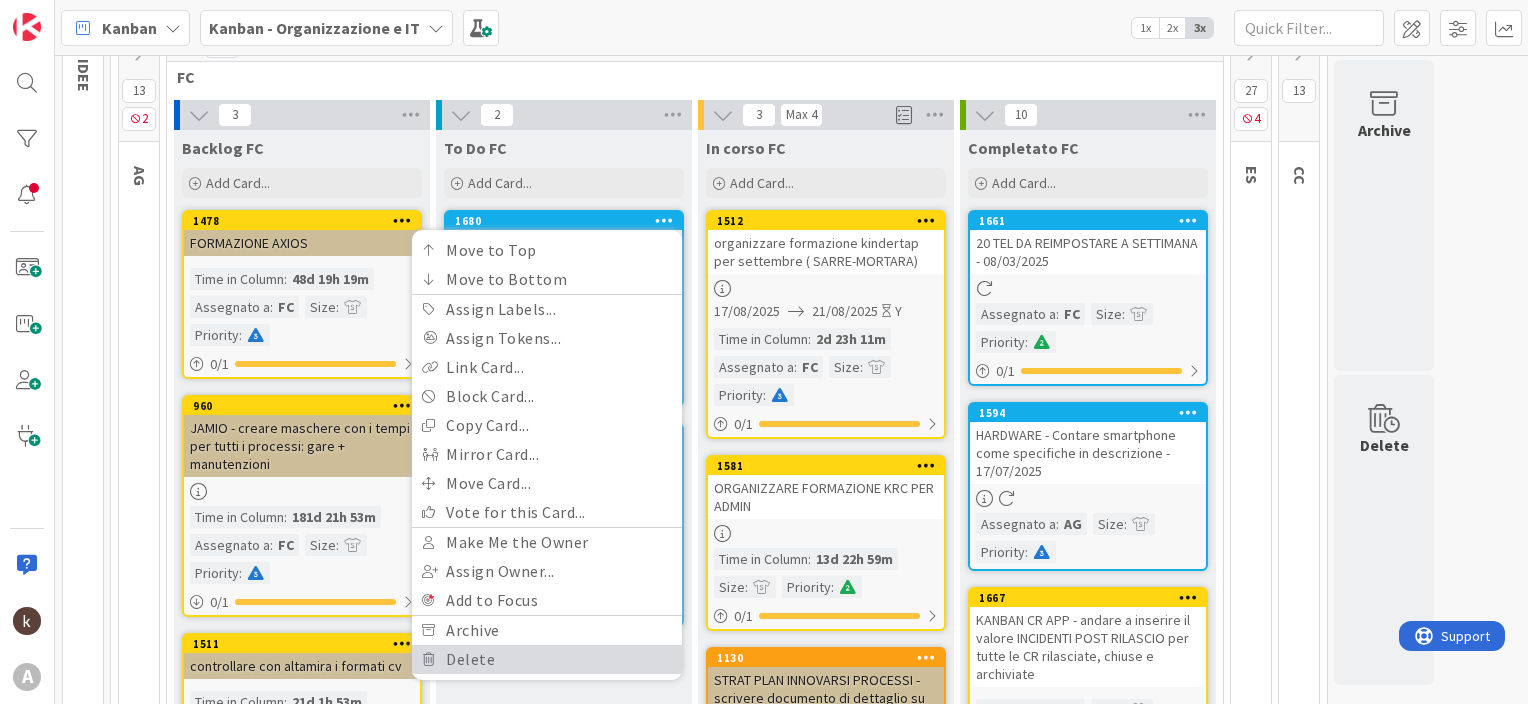 click on "Delete" at bounding box center [547, 659] 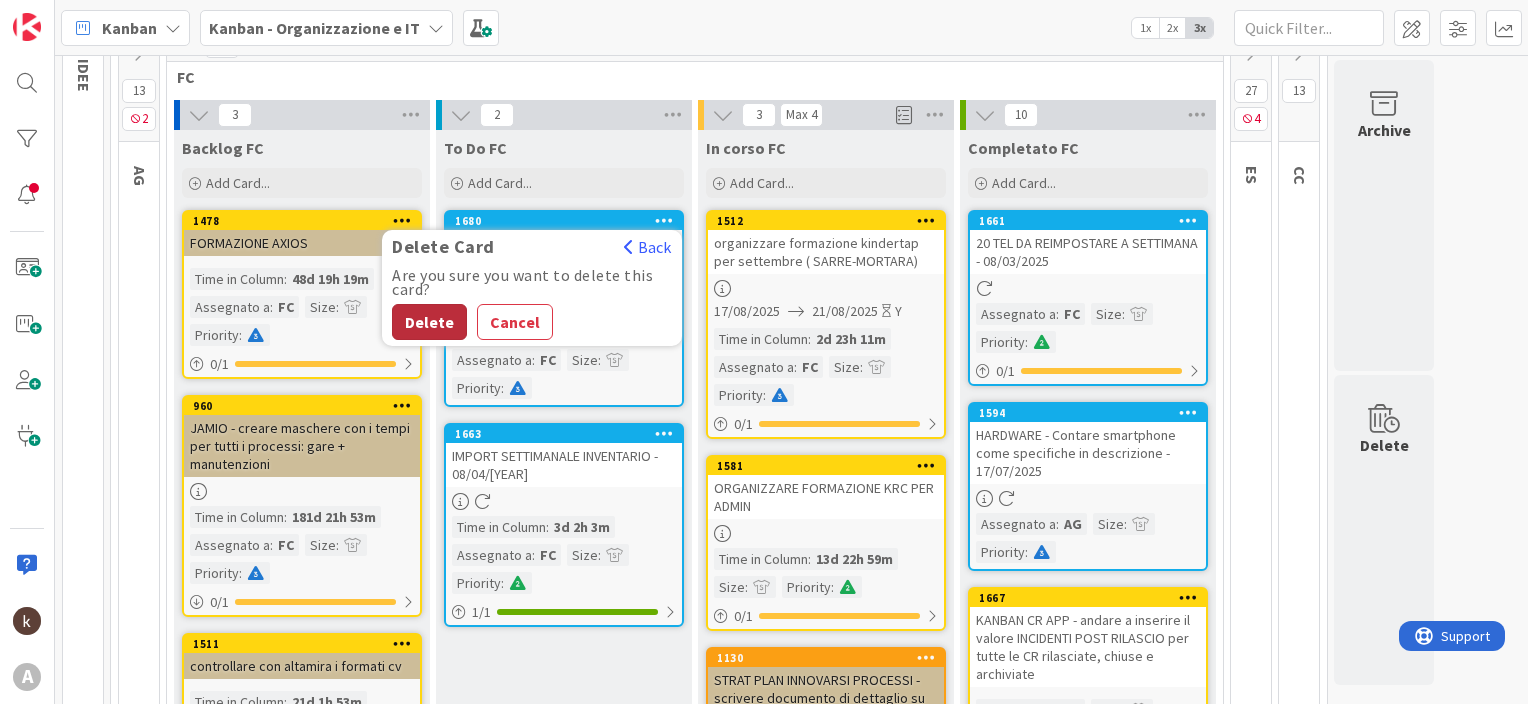 click on "Delete" at bounding box center [429, 322] 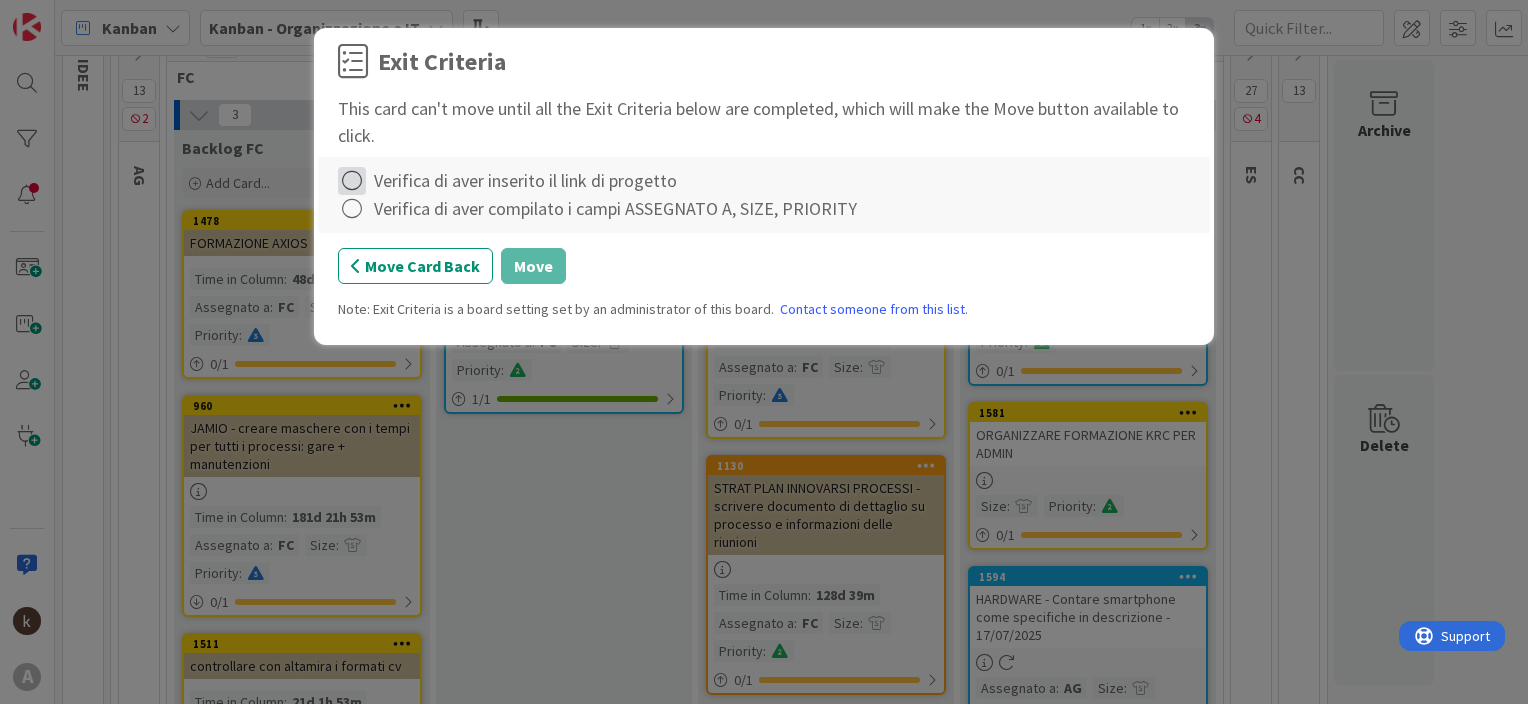 click at bounding box center [352, 181] 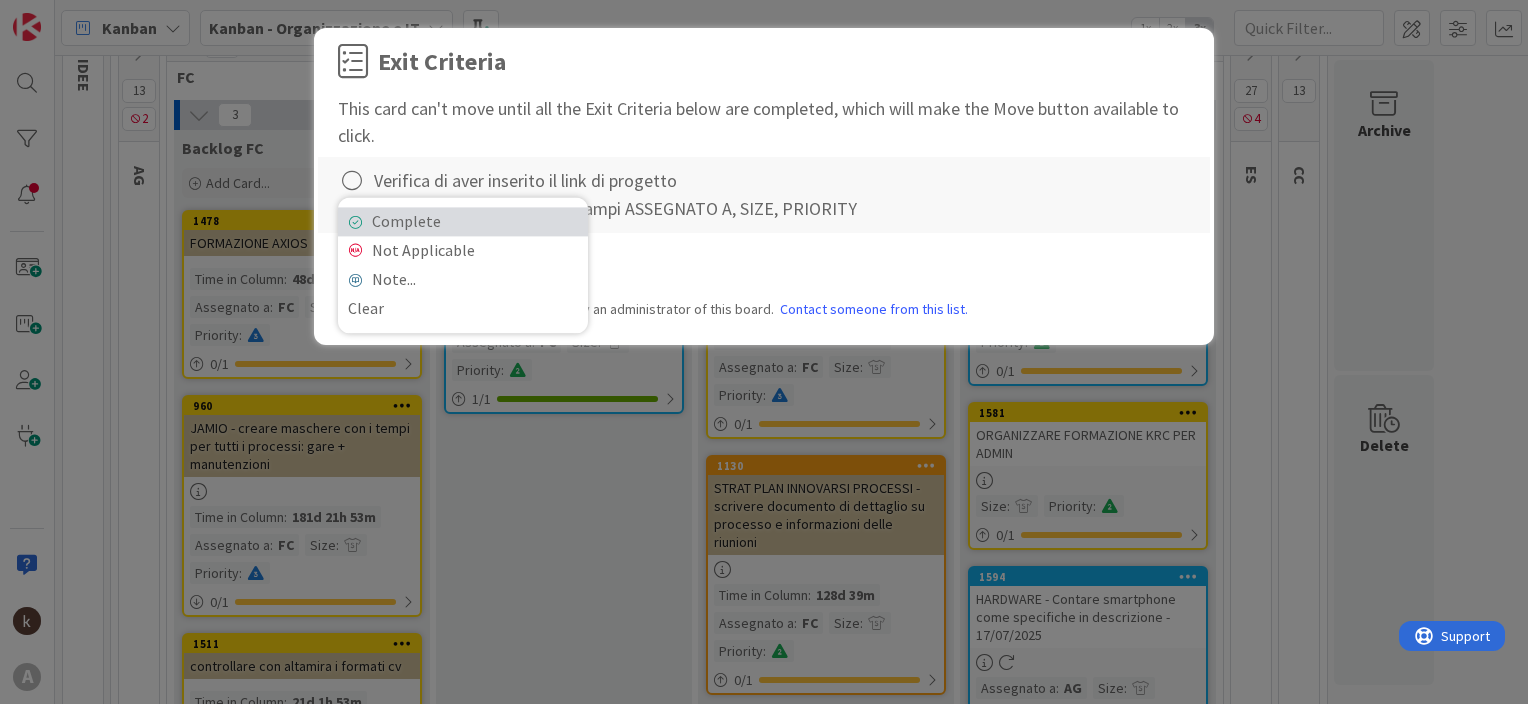 click on "Complete" at bounding box center (463, 221) 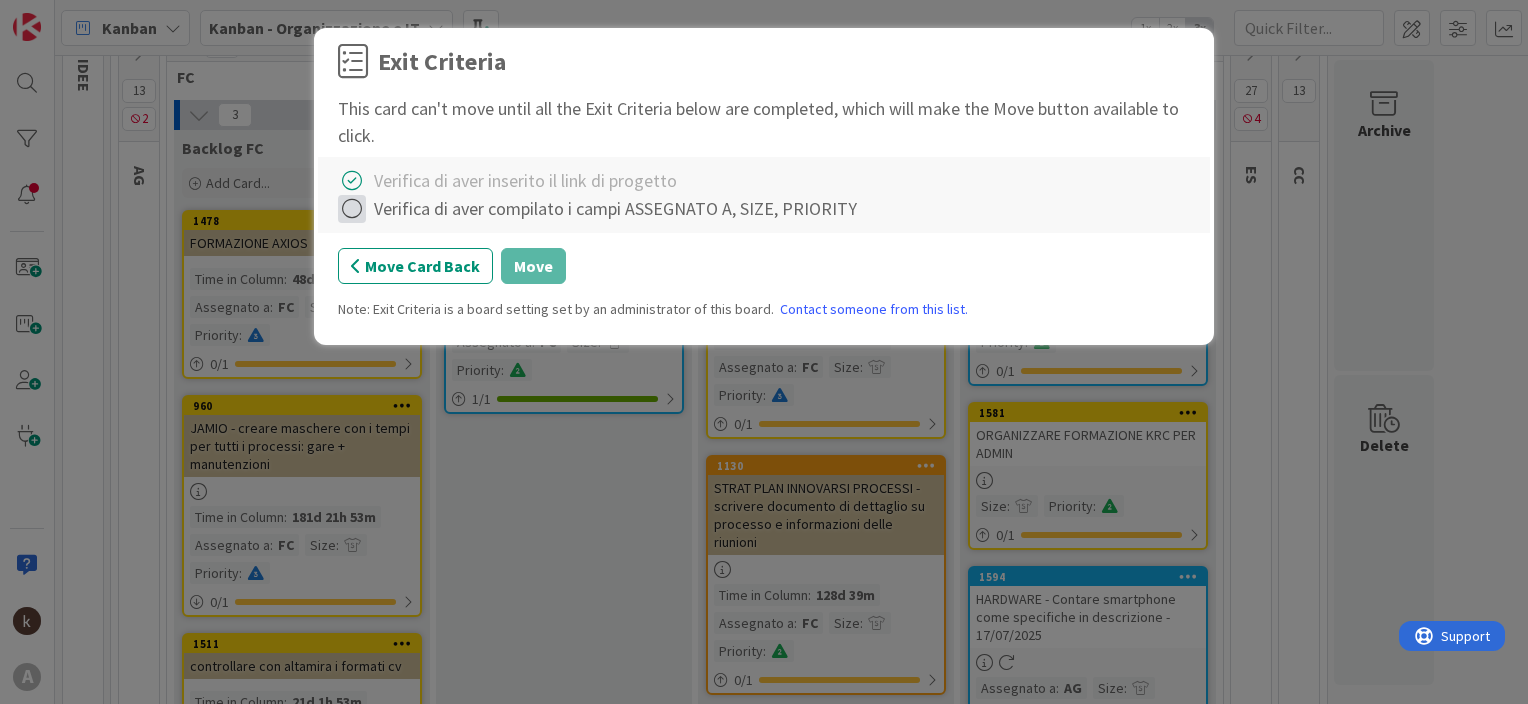 click at bounding box center [352, 209] 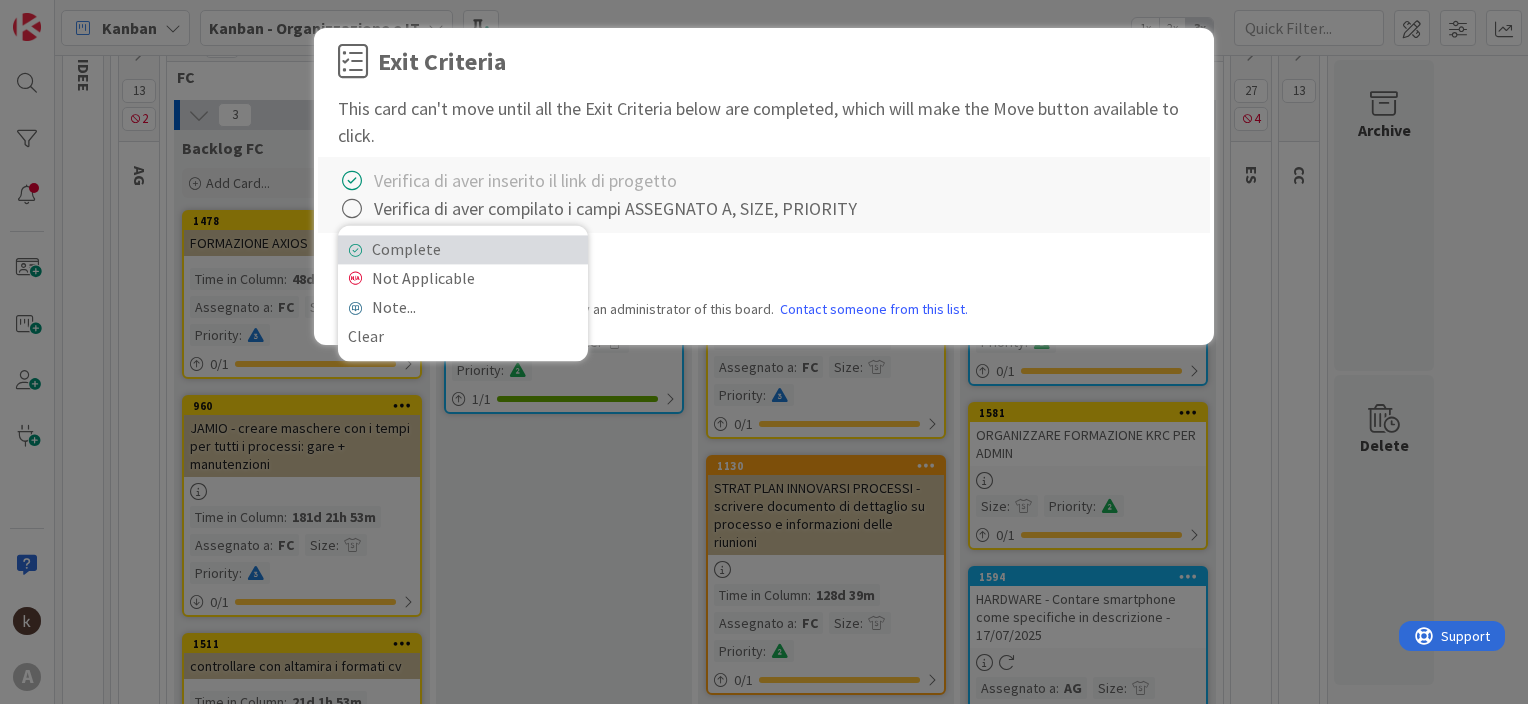 click on "Complete" at bounding box center (463, 249) 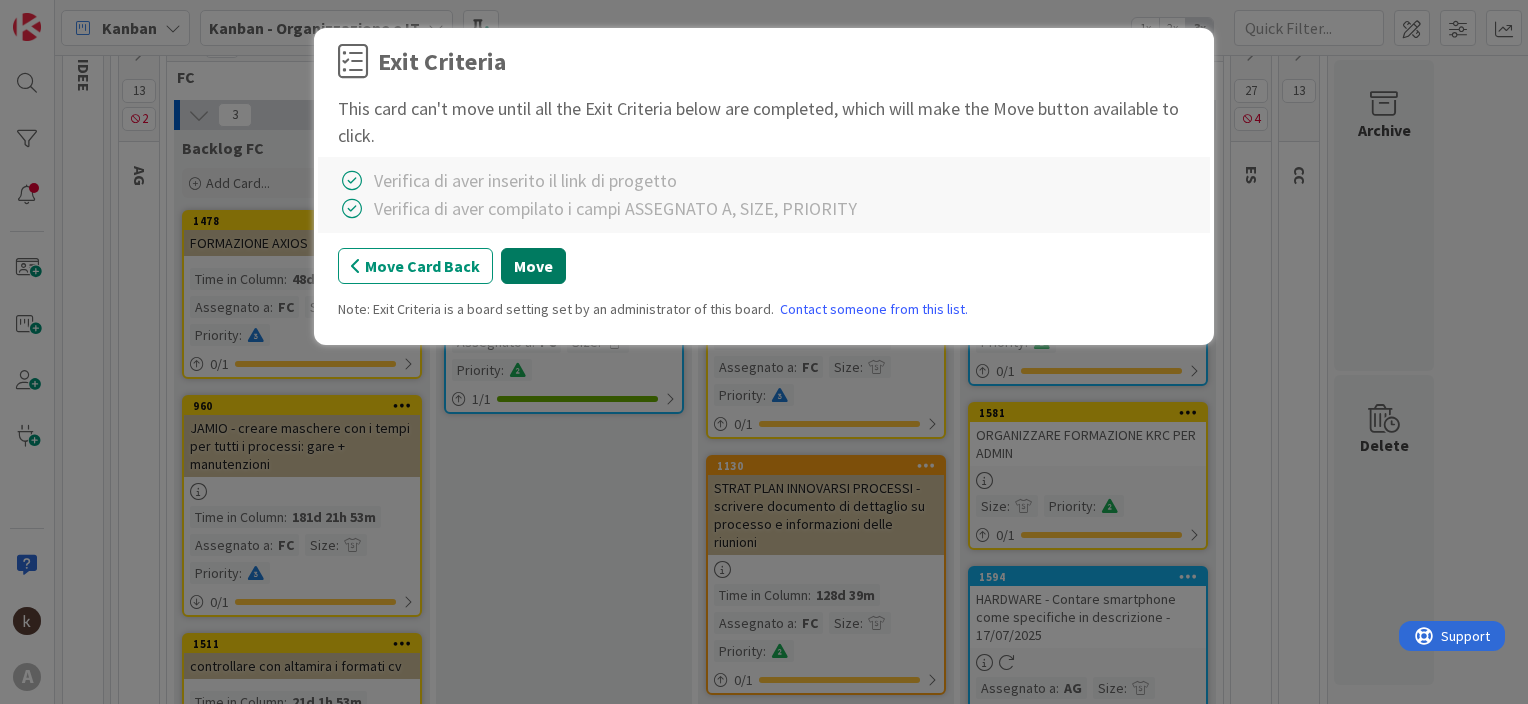 click on "Move" at bounding box center [533, 266] 